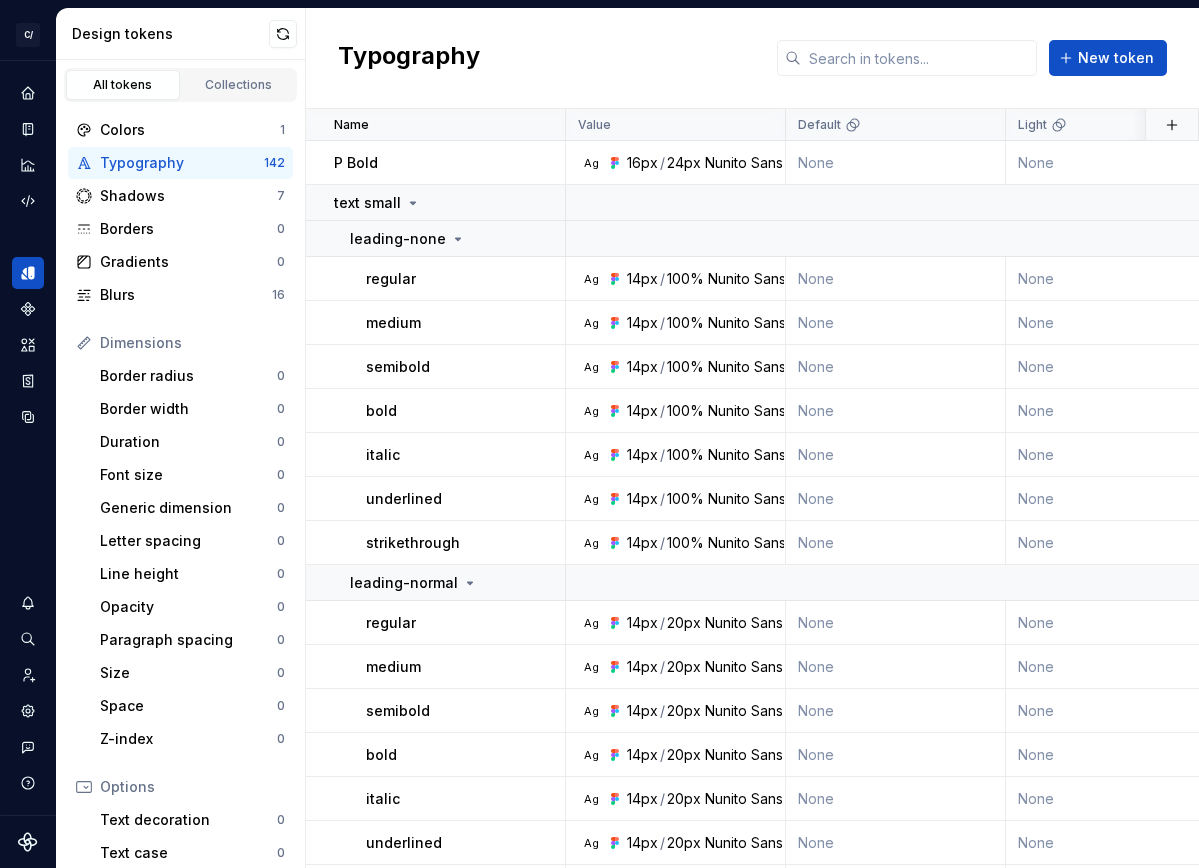scroll, scrollTop: 0, scrollLeft: 0, axis: both 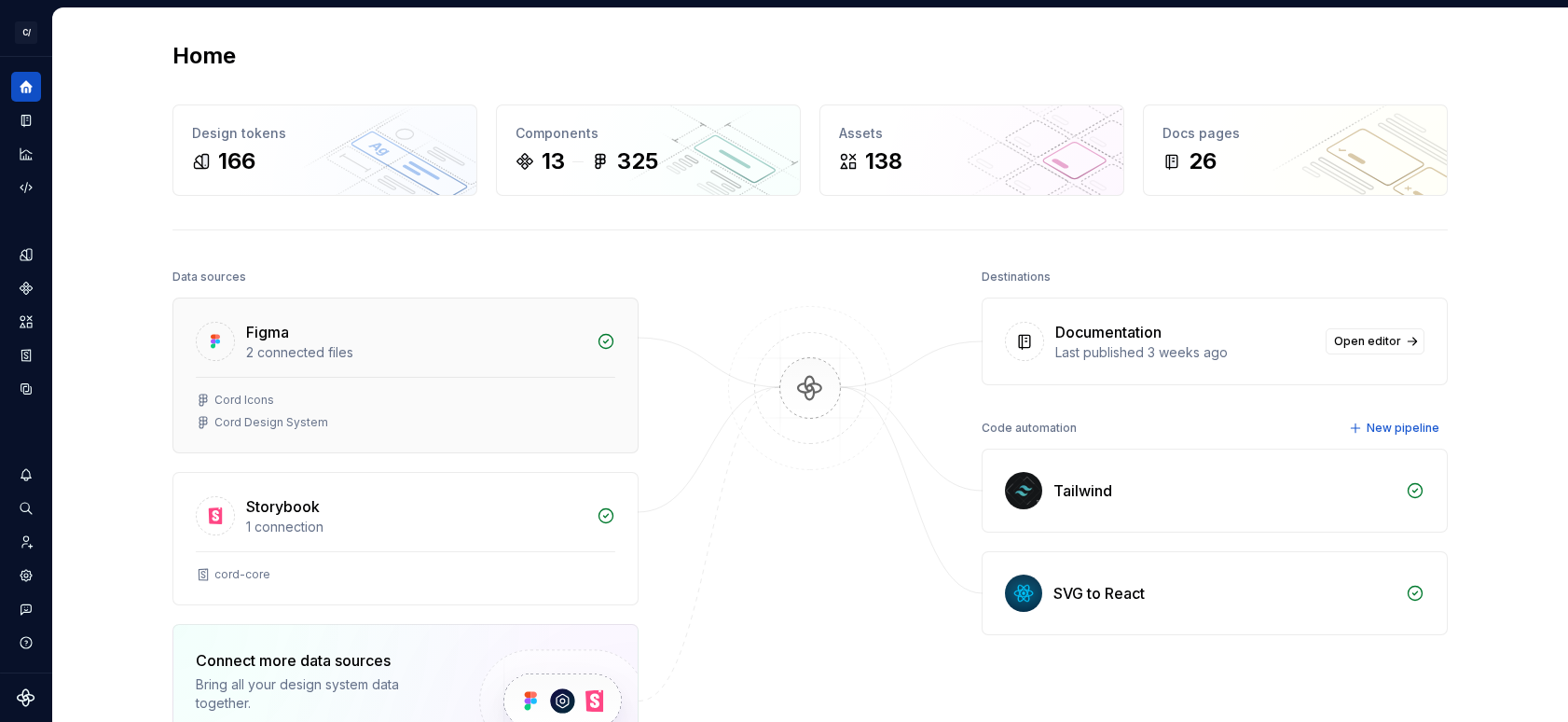 click on "Cord Icons Cord Design System" at bounding box center [406, 411] 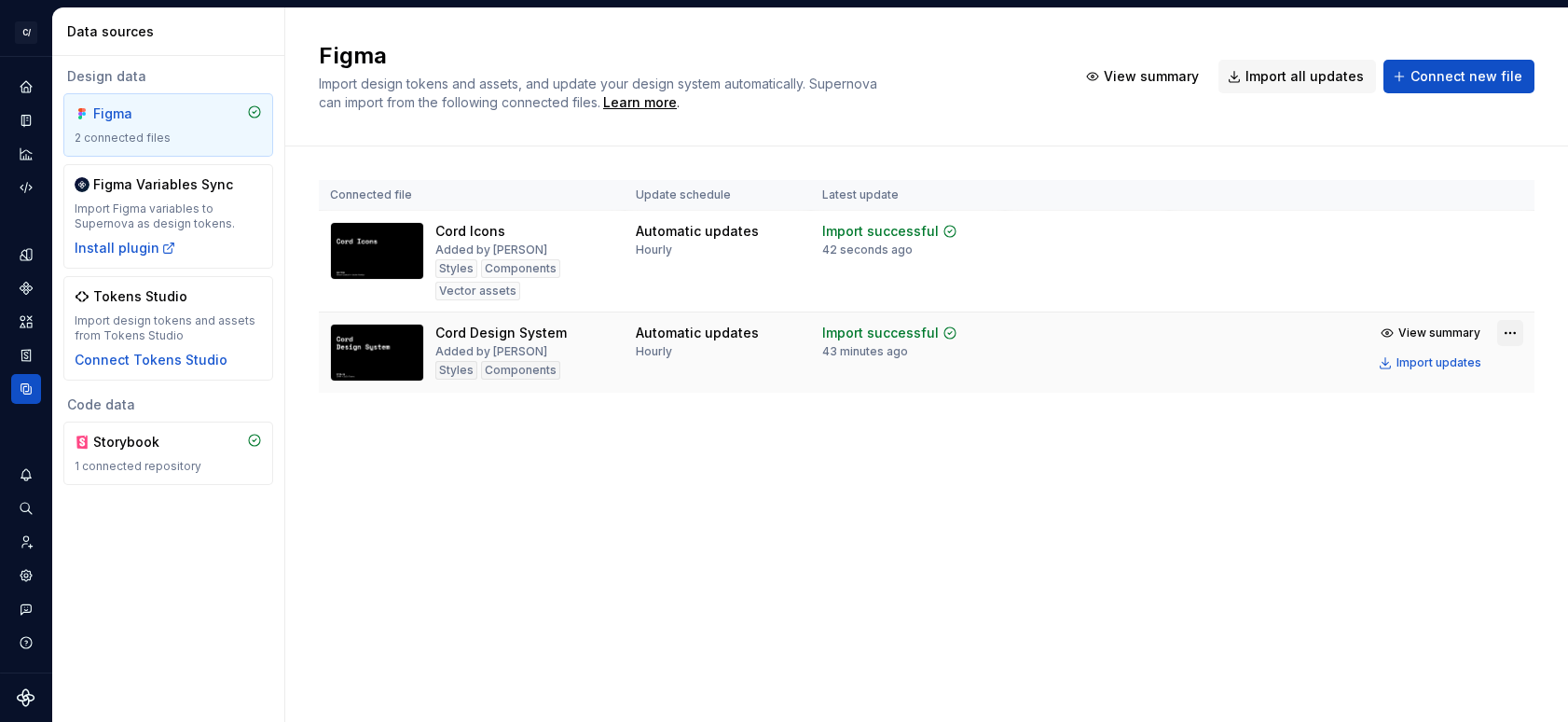 drag, startPoint x: 1454, startPoint y: 363, endPoint x: 1507, endPoint y: 335, distance: 59.941638 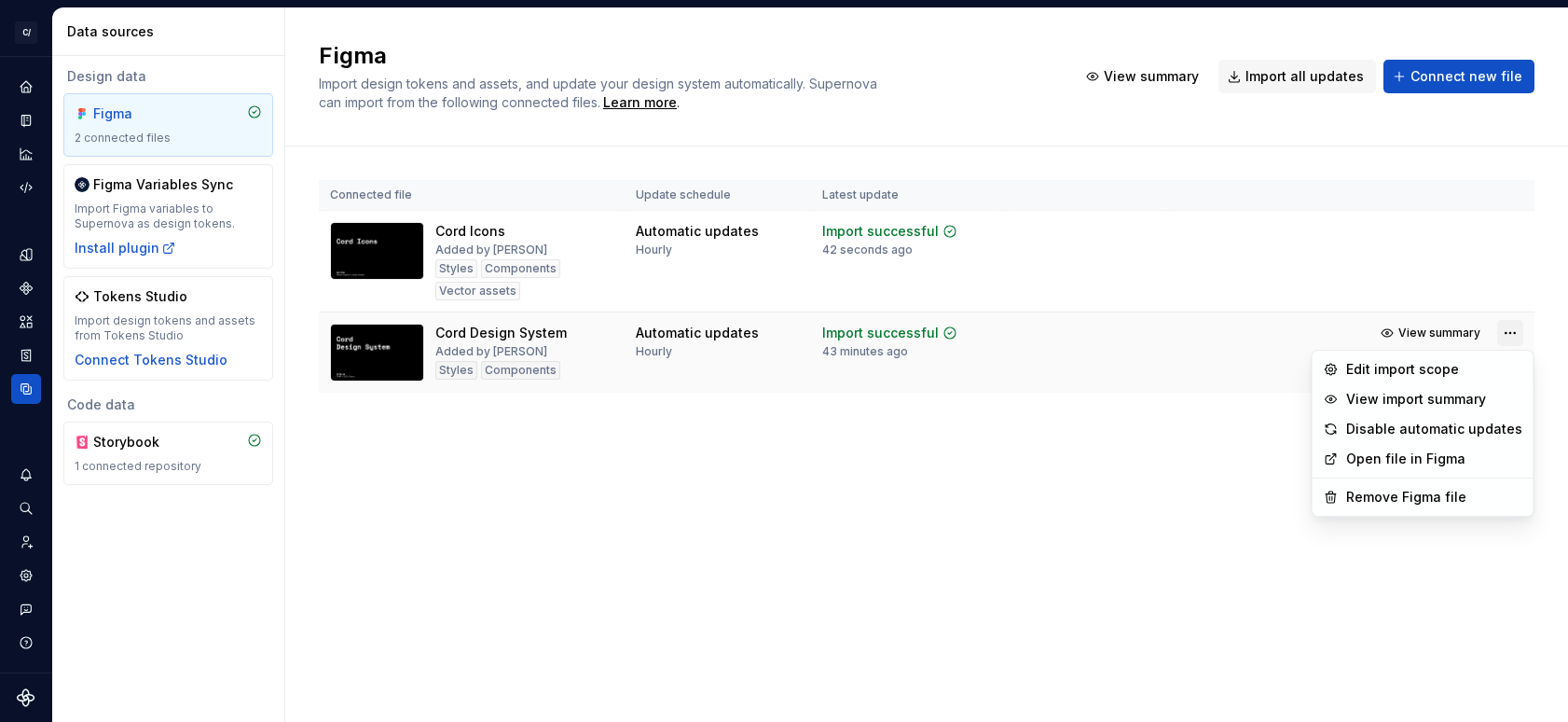 click on "C/ Cord JH Design system data Data sources Design data Figma 2 connected files Figma Variables Sync Import Figma variables to Supernova as design tokens. Install plugin Tokens Studio Import design tokens and assets from Tokens Studio Connect Tokens Studio Code data Storybook 1 connected repository Figma Import design tokens and assets, and update your design system automatically. Supernova can import from the following connected files.   Learn more . View summary Import all updates Connect new file Connected file Update schedule Latest update Cord Icons Added by Jacquelyn Hartley Styles Components Vector assets  Automatic updates Hourly Import successful 42 seconds ago View summary Import updates Cord Design System Added by Jacquelyn Hartley Styles Components  Automatic updates Hourly Import successful 43 minutes ago View summary Import updates   Edit import scope View import summary Disable automatic updates Open file in Figma Remove Figma file" at bounding box center (784, 361) 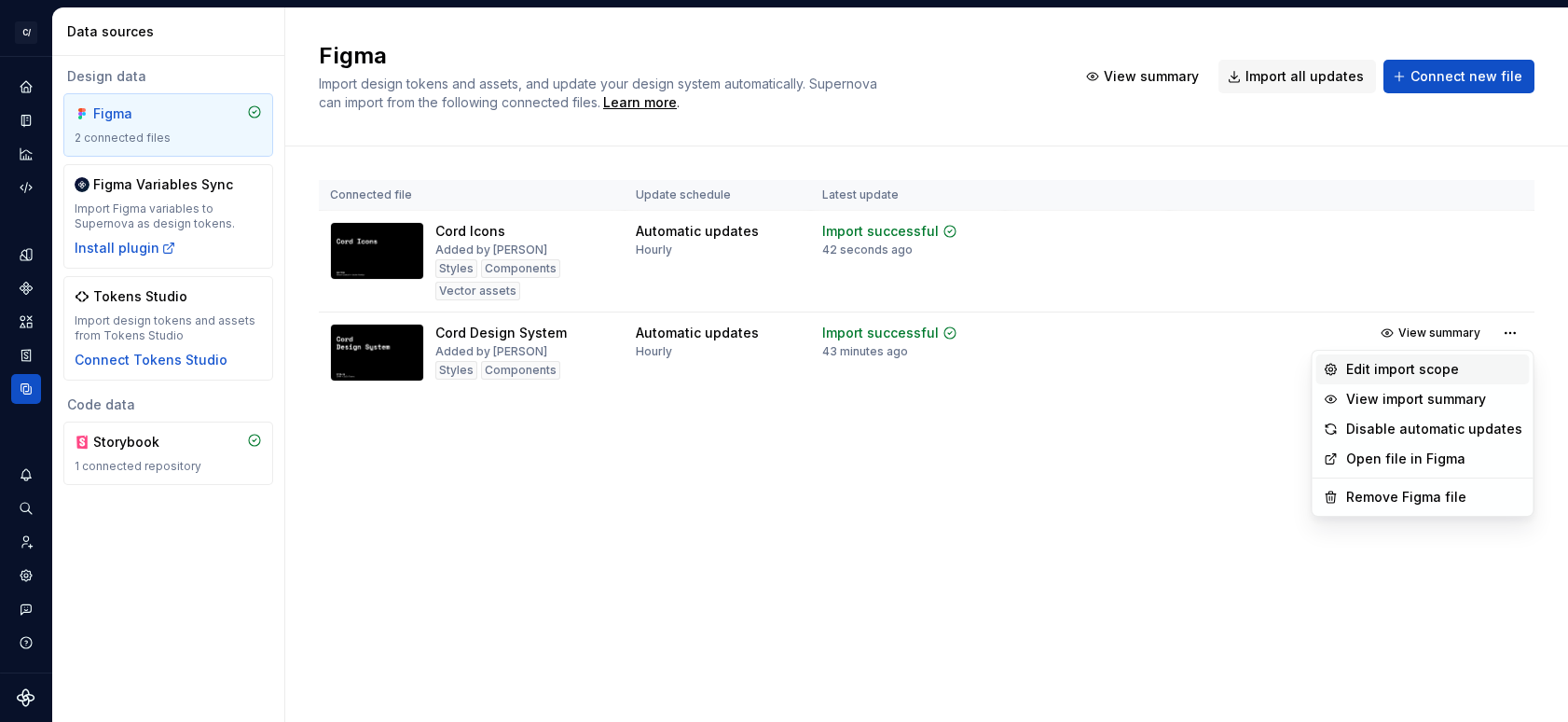 click on "Edit import scope" at bounding box center (1434, 369) 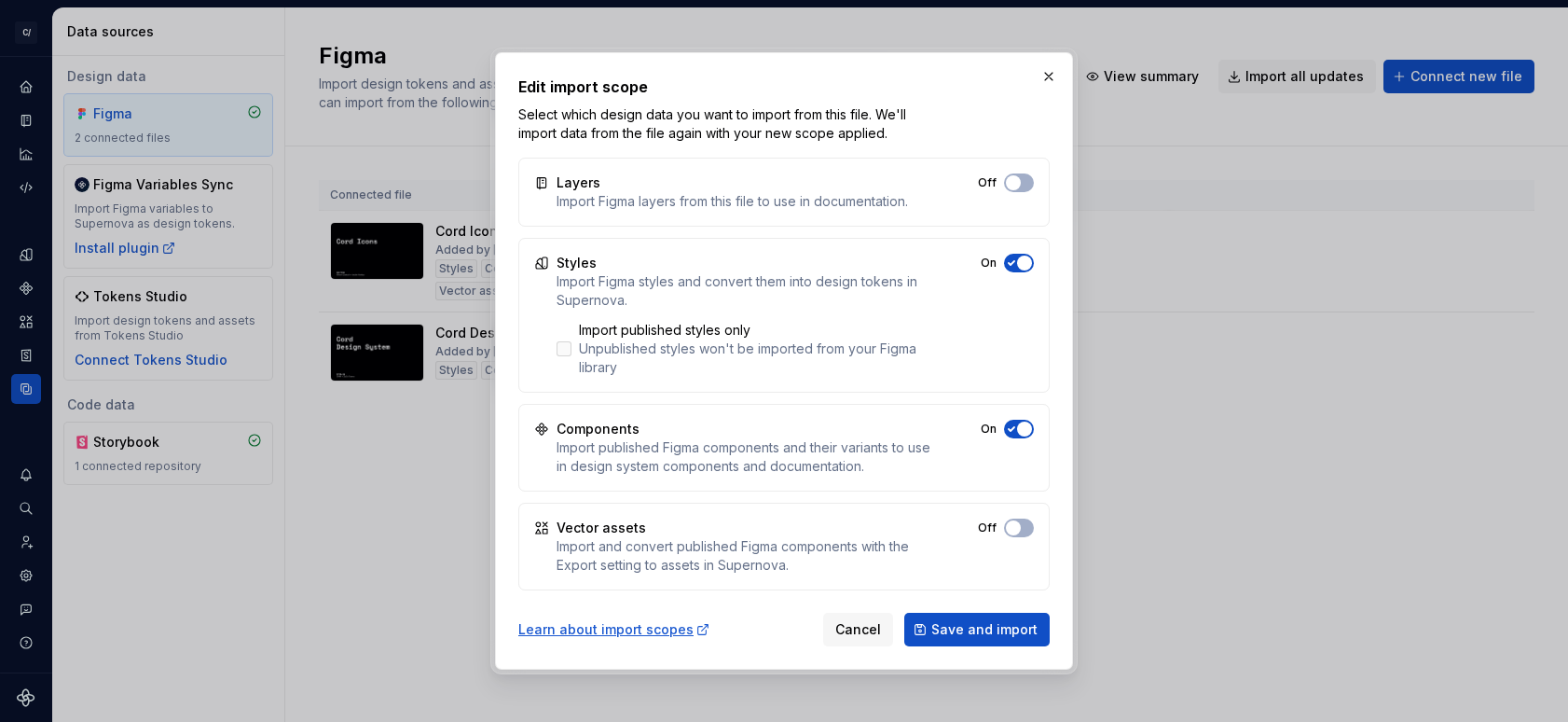 click on "Unpublished styles won't be imported from your Figma library" at bounding box center (755, 358) 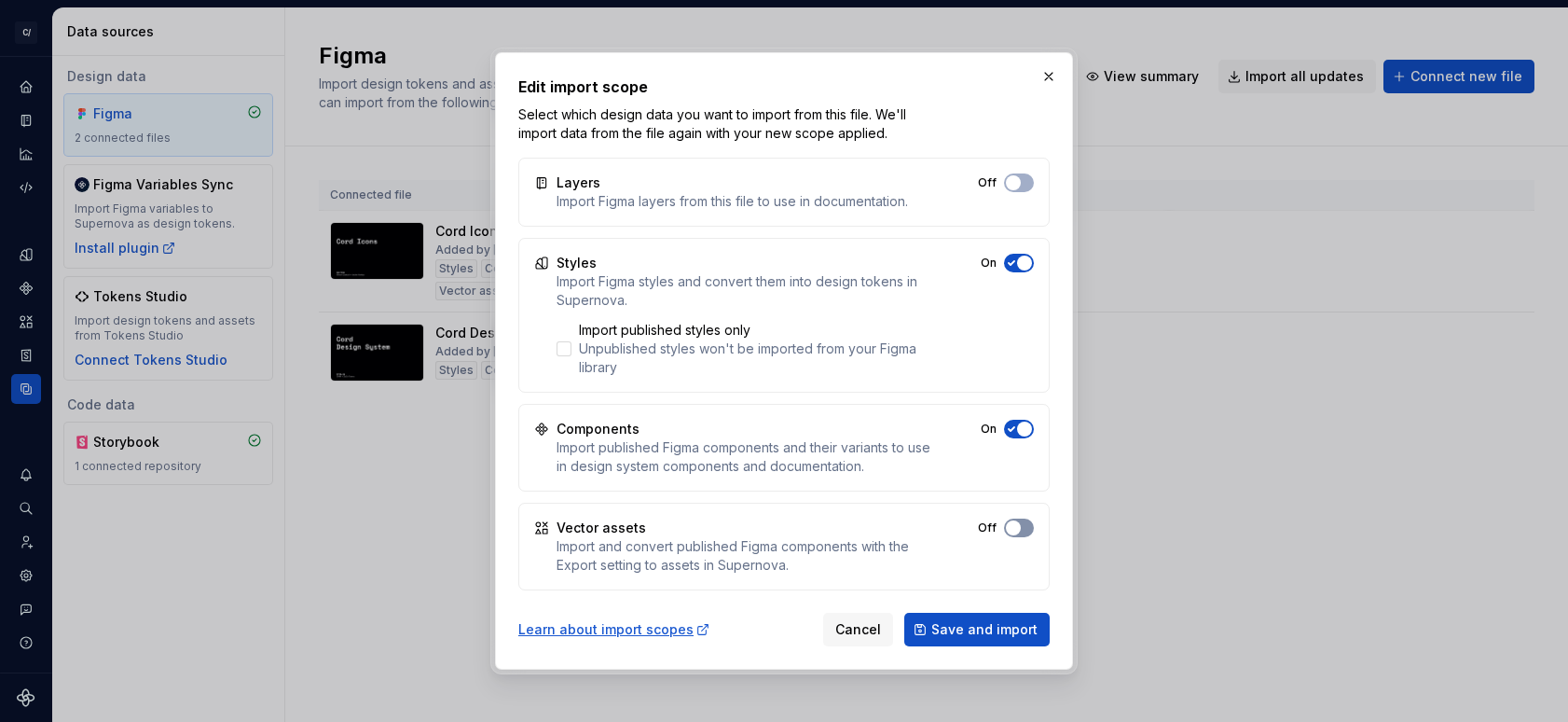 click on "Off" at bounding box center (1019, 183) 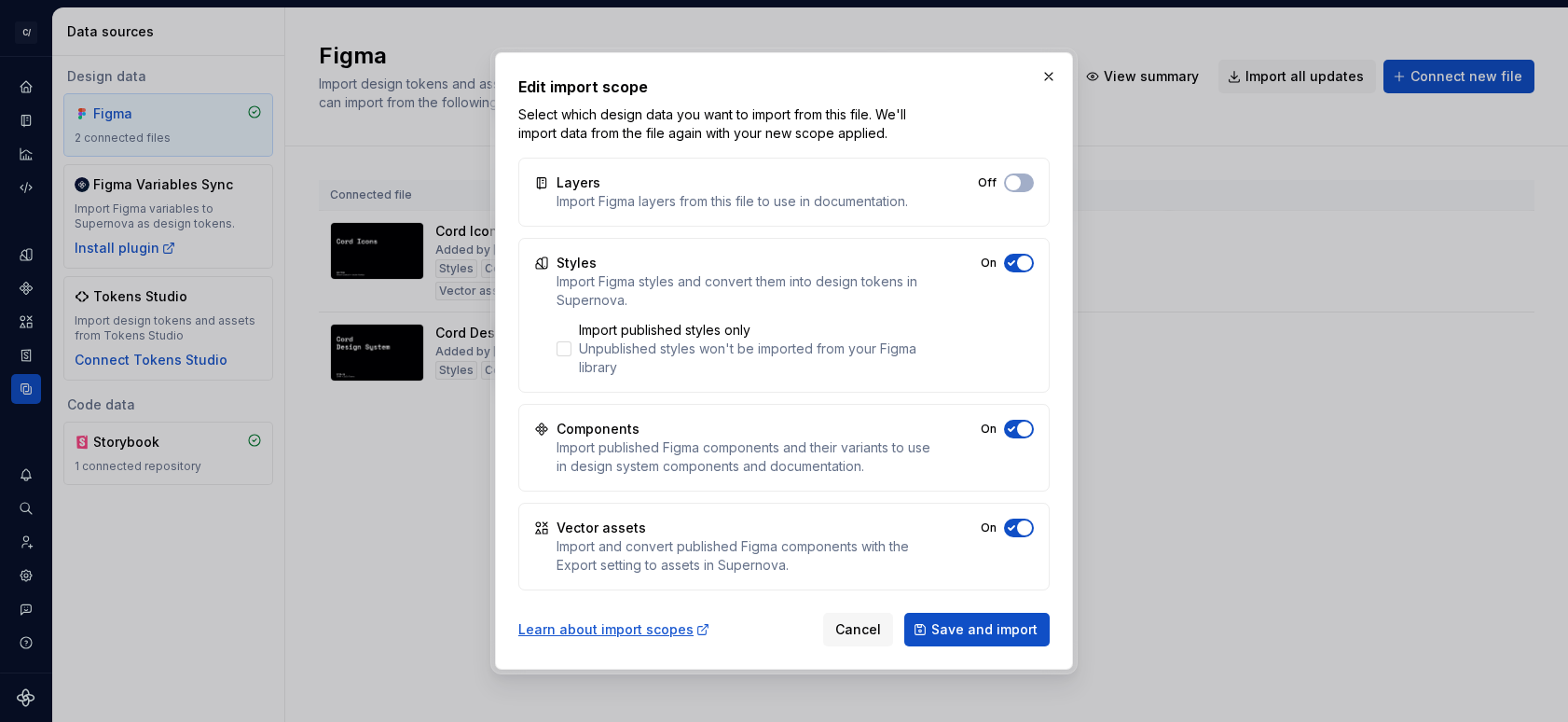 drag, startPoint x: 1028, startPoint y: 522, endPoint x: 1025, endPoint y: 542, distance: 20.223748 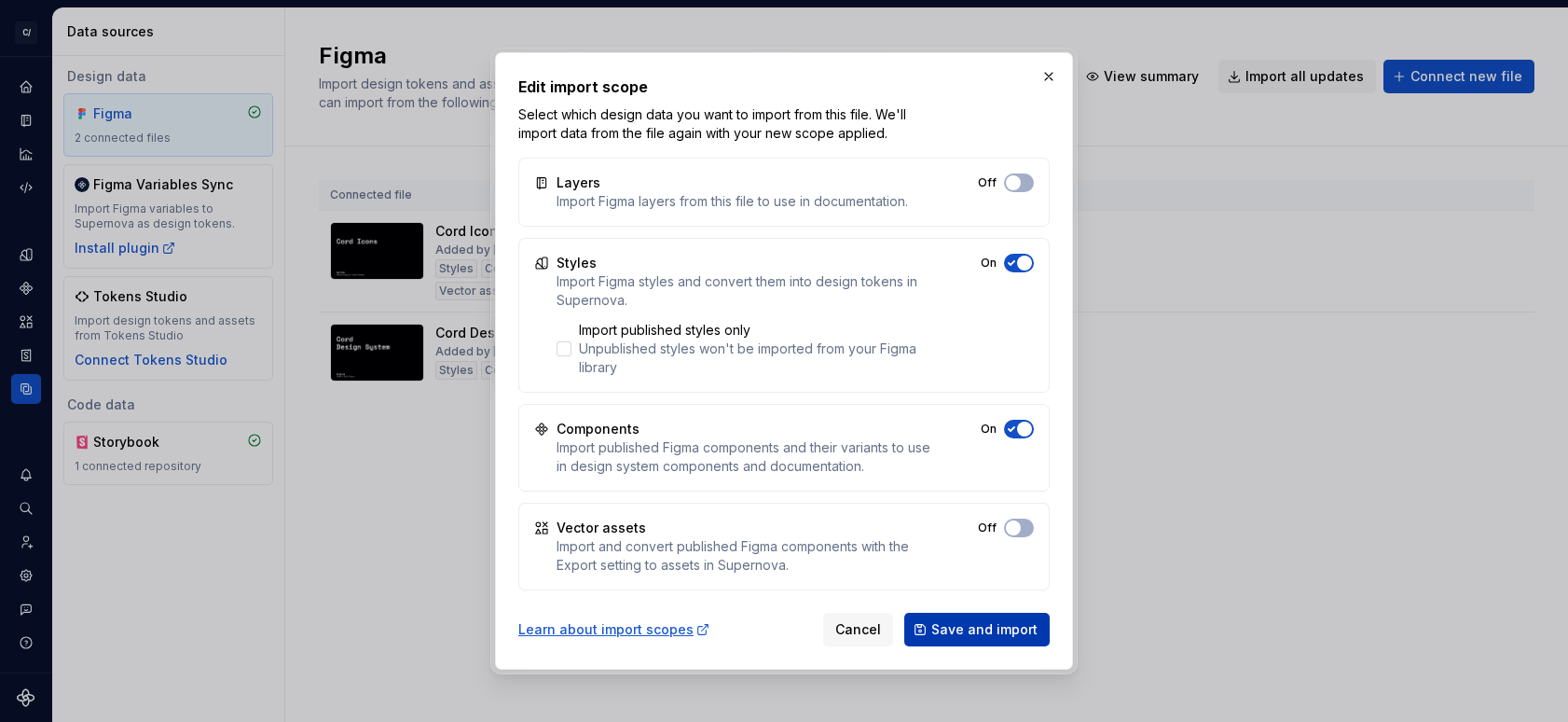 click on "Save and import" at bounding box center [984, 630] 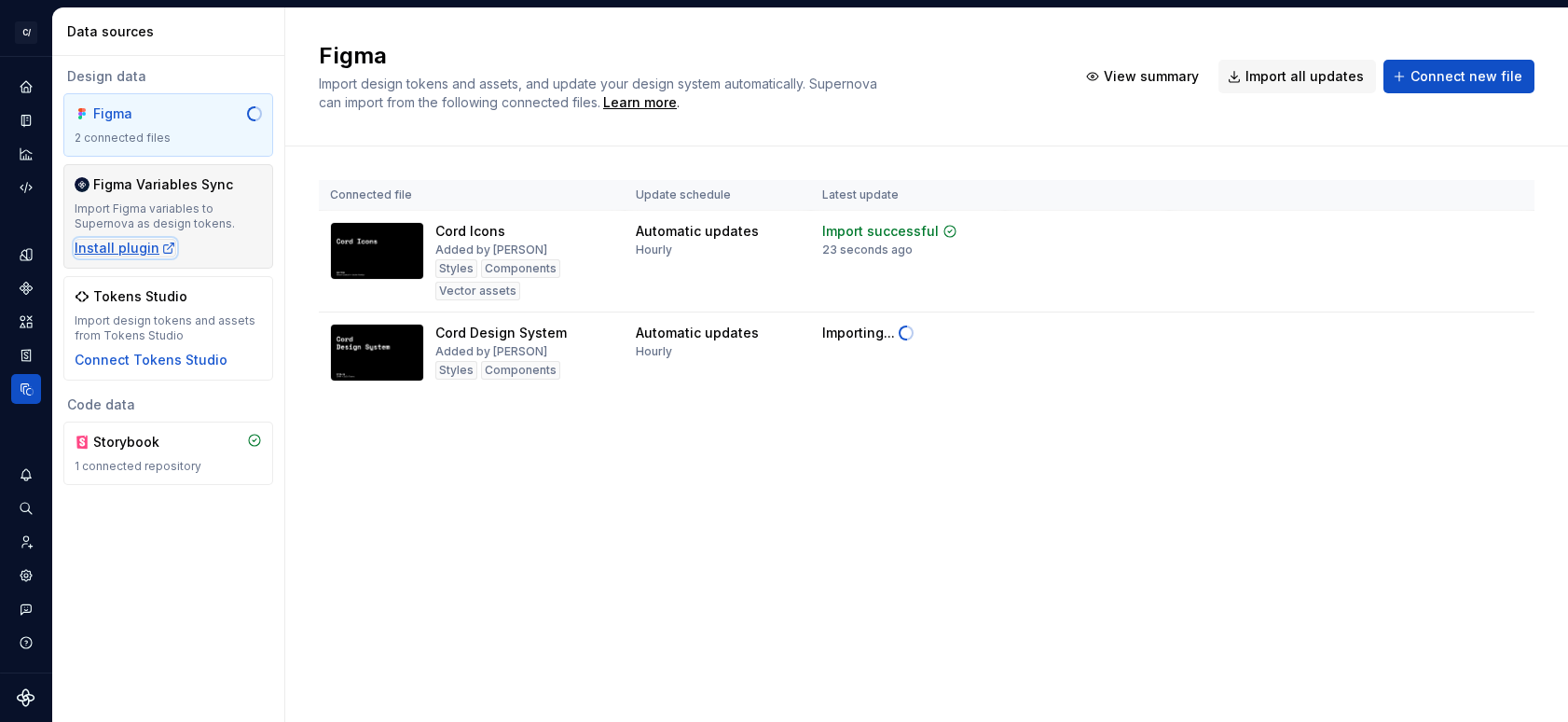 click on "Install plugin" at bounding box center [125, 248] 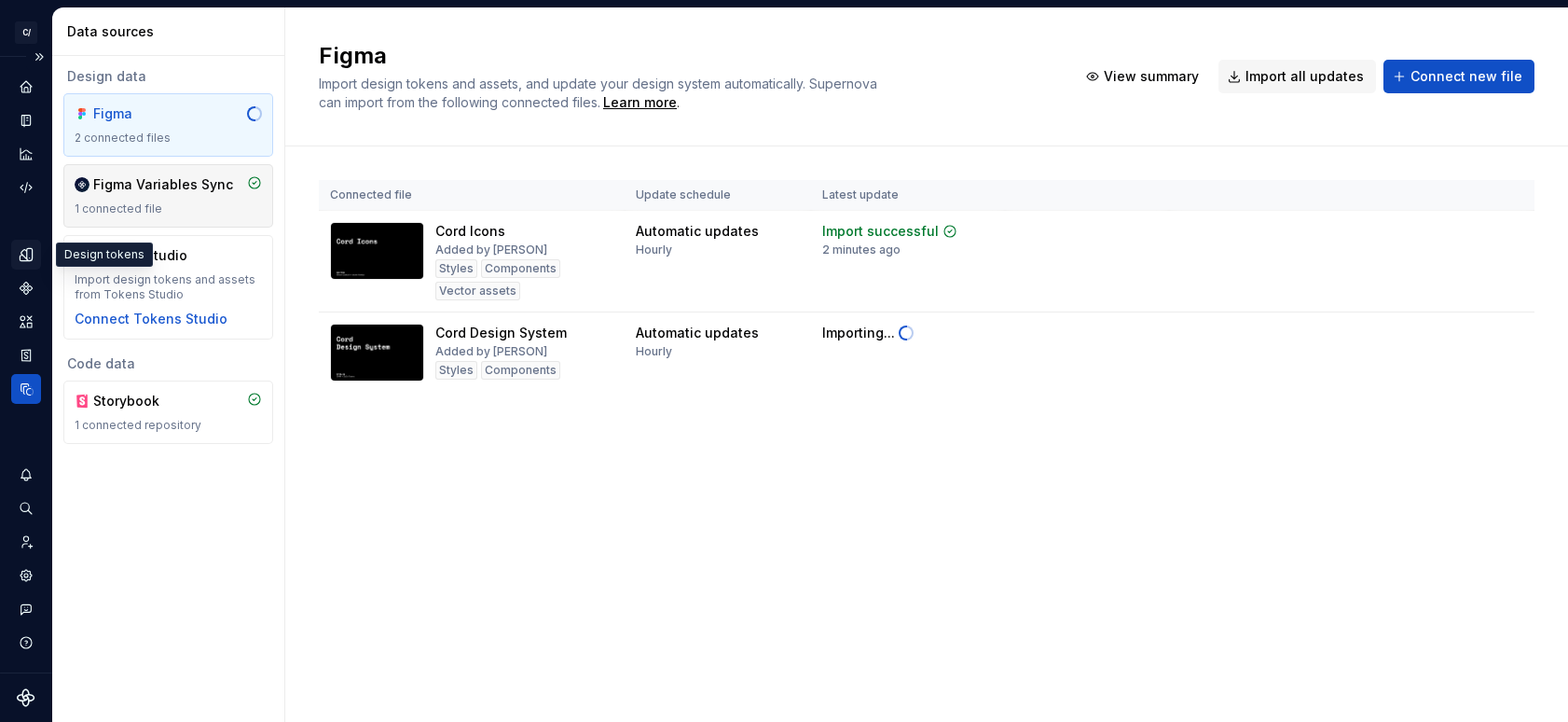 click 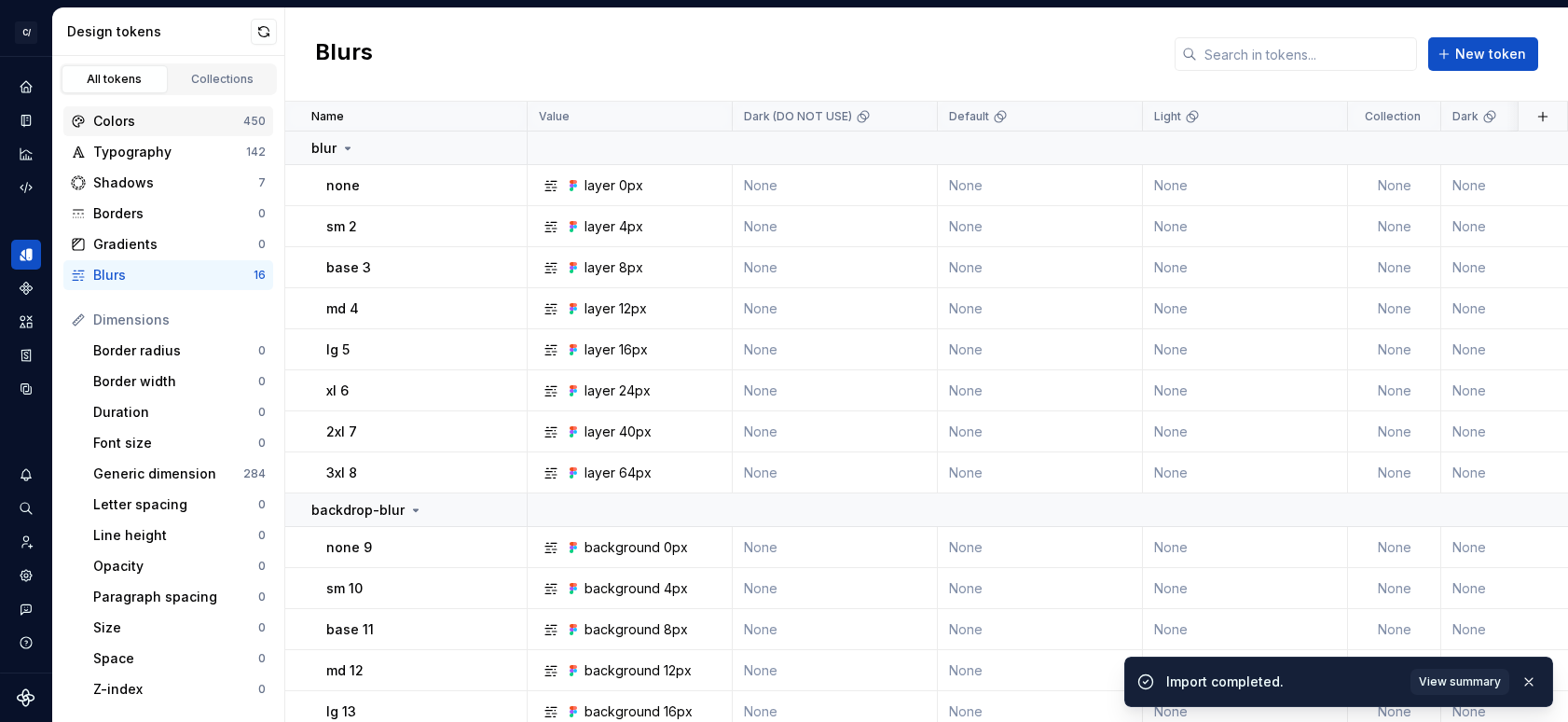 click on "Colors" at bounding box center (168, 121) 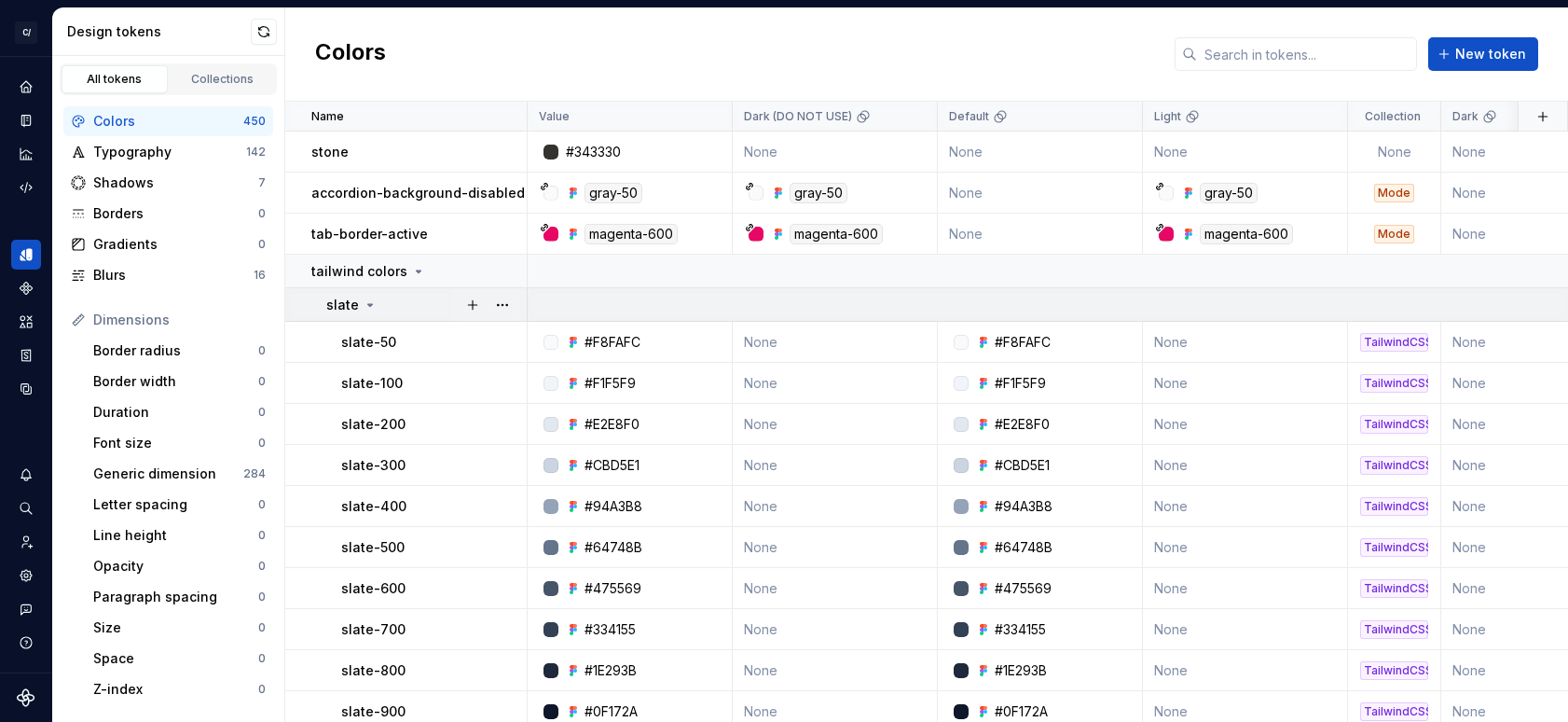 click 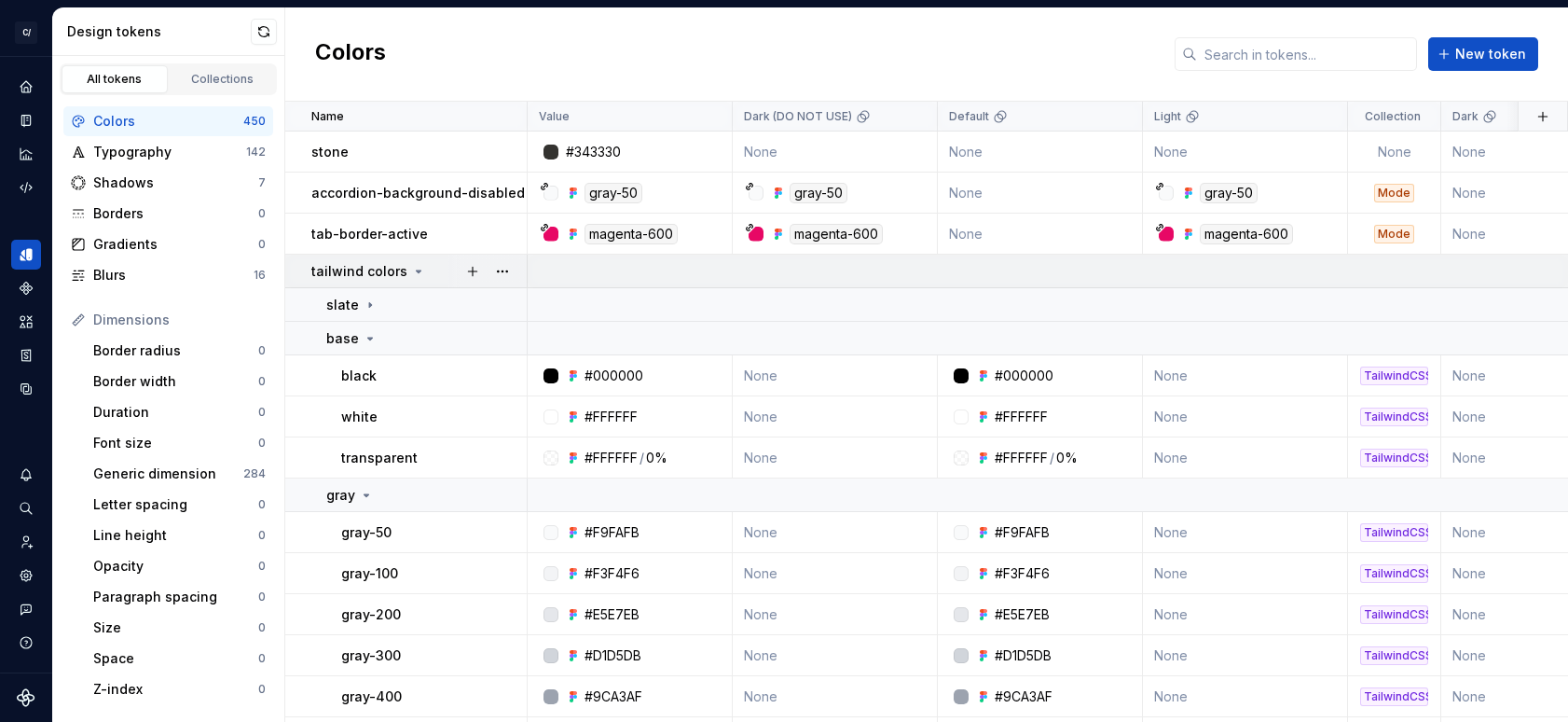 click 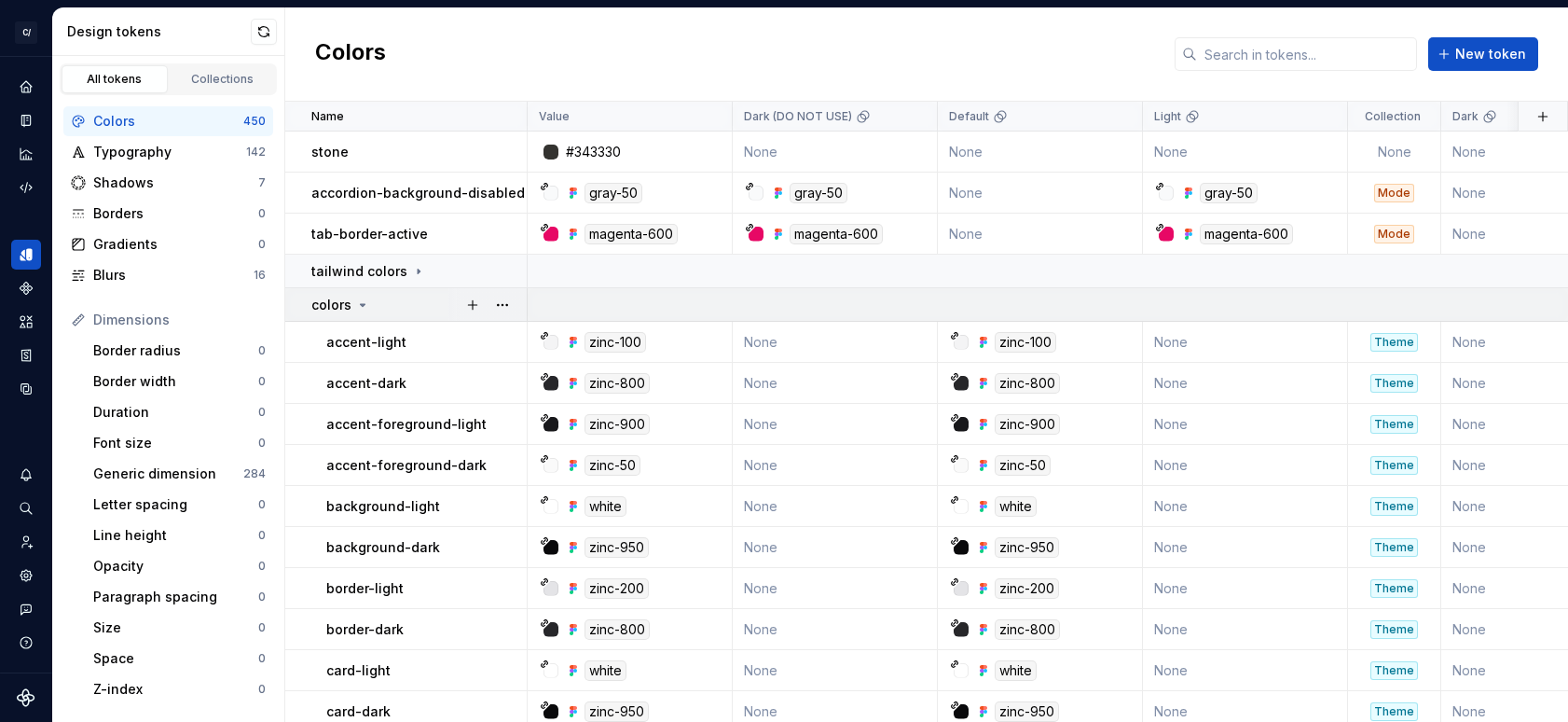 click on "colors" at bounding box center [419, 305] 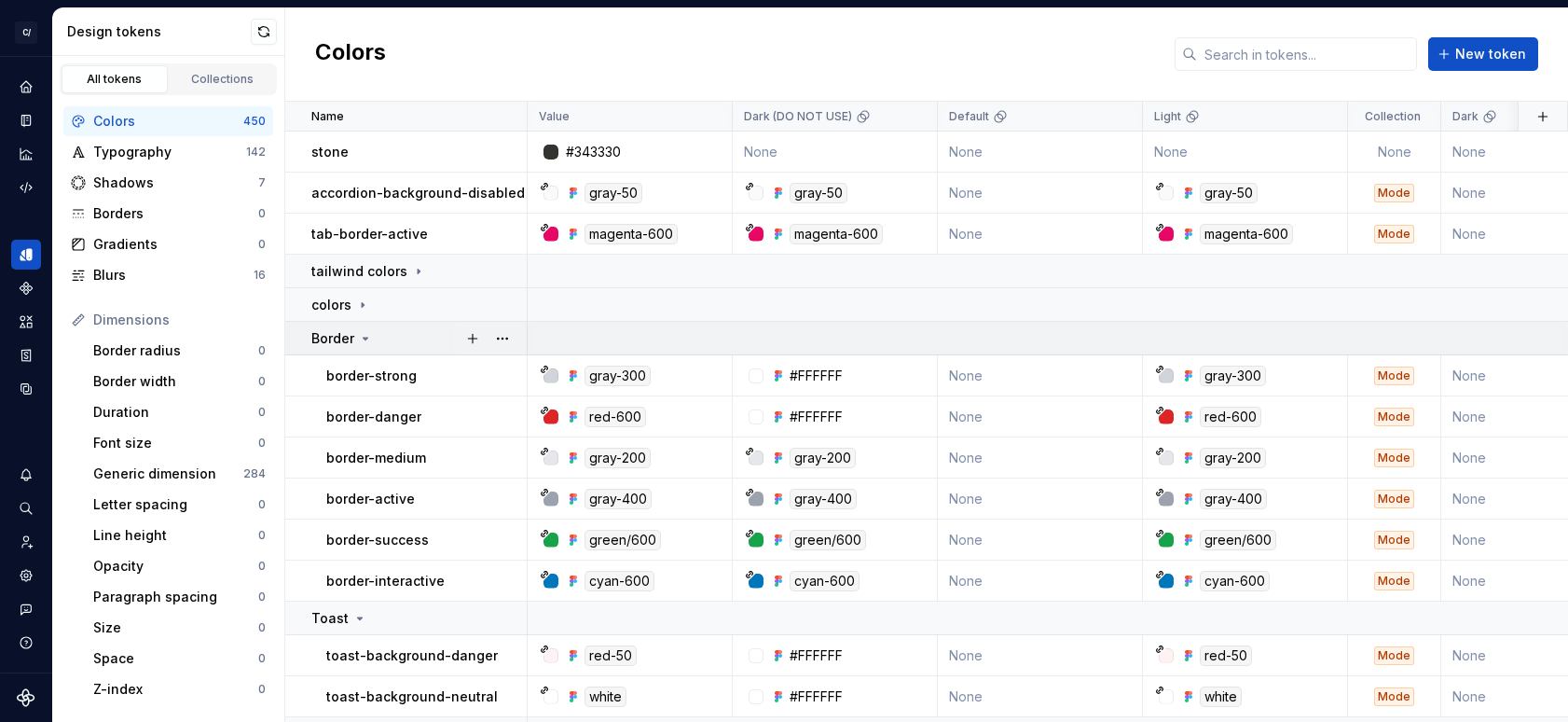 click 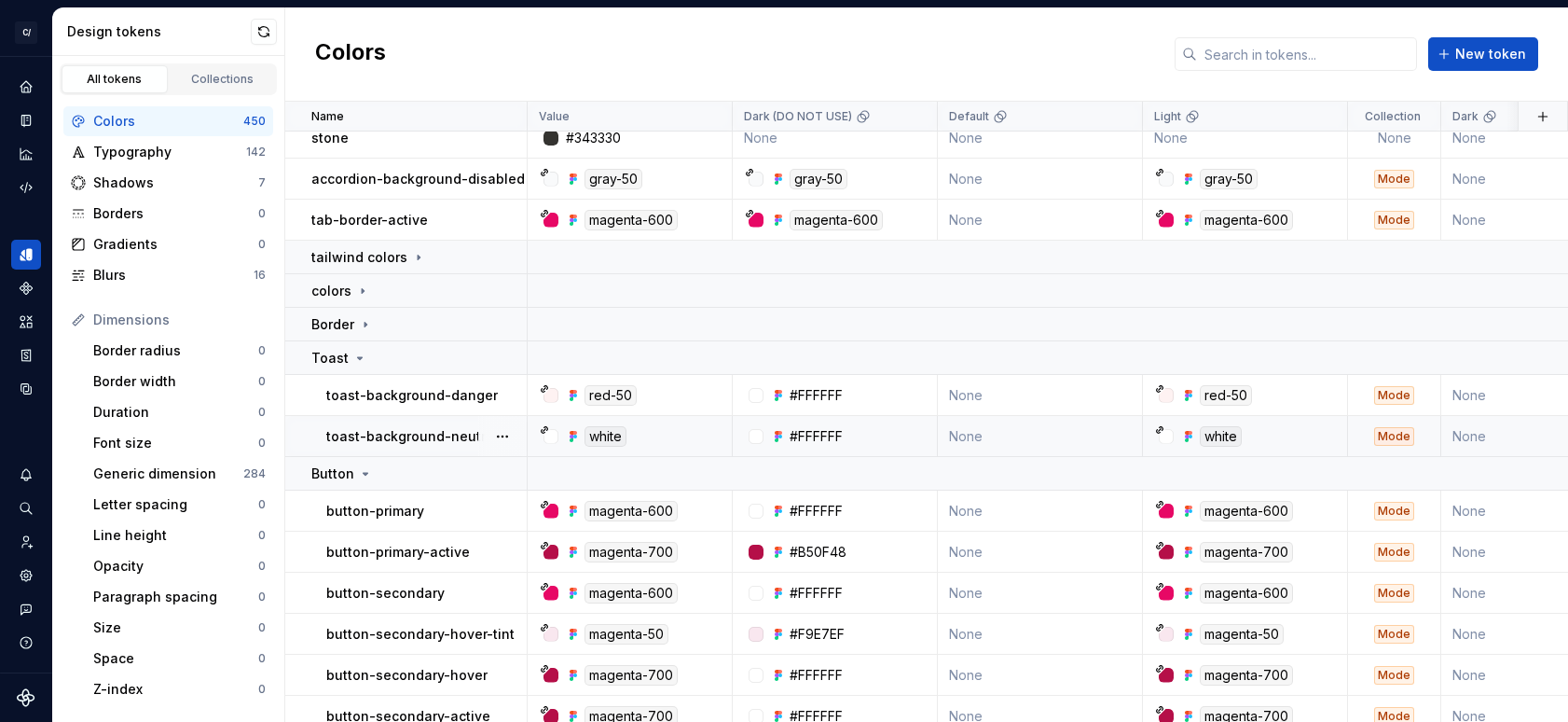 scroll, scrollTop: 30, scrollLeft: 0, axis: vertical 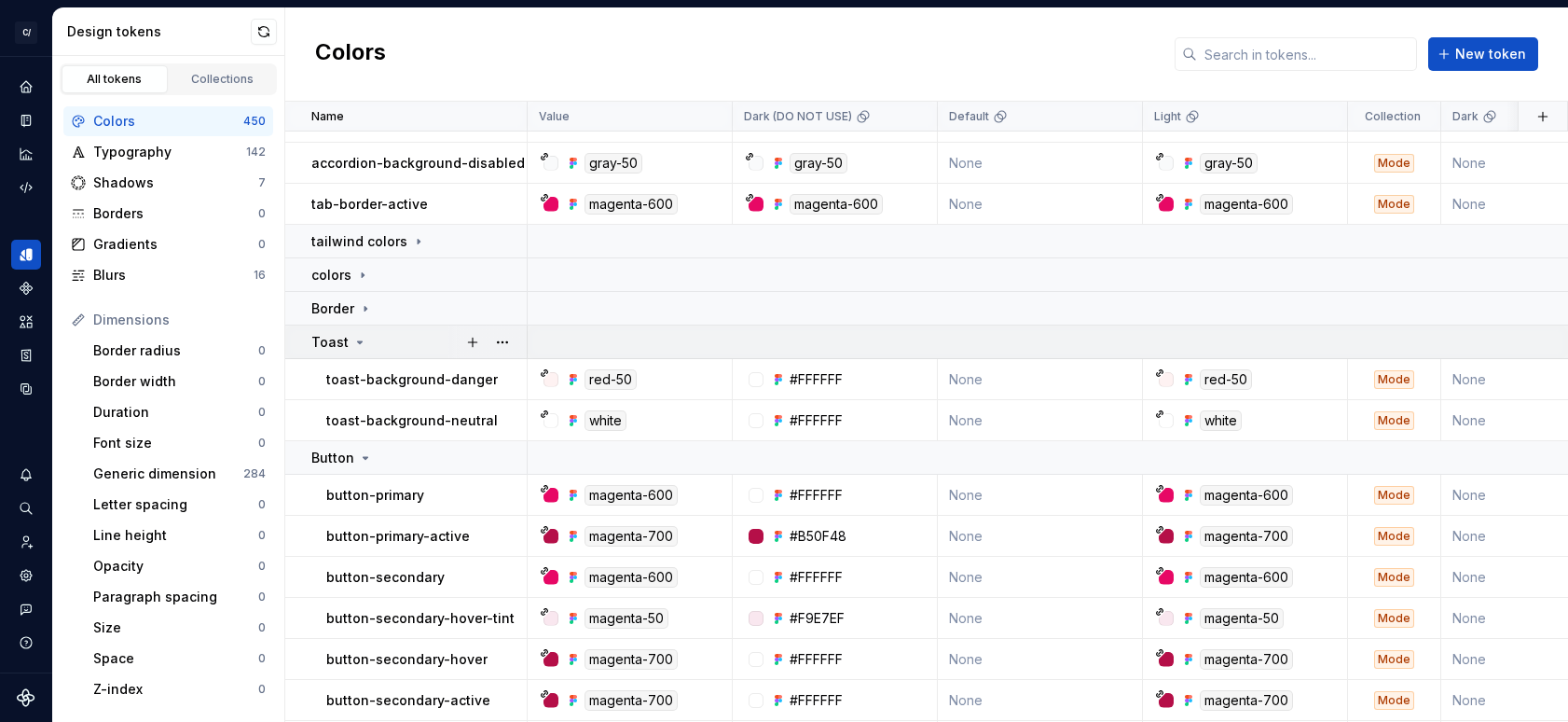 click 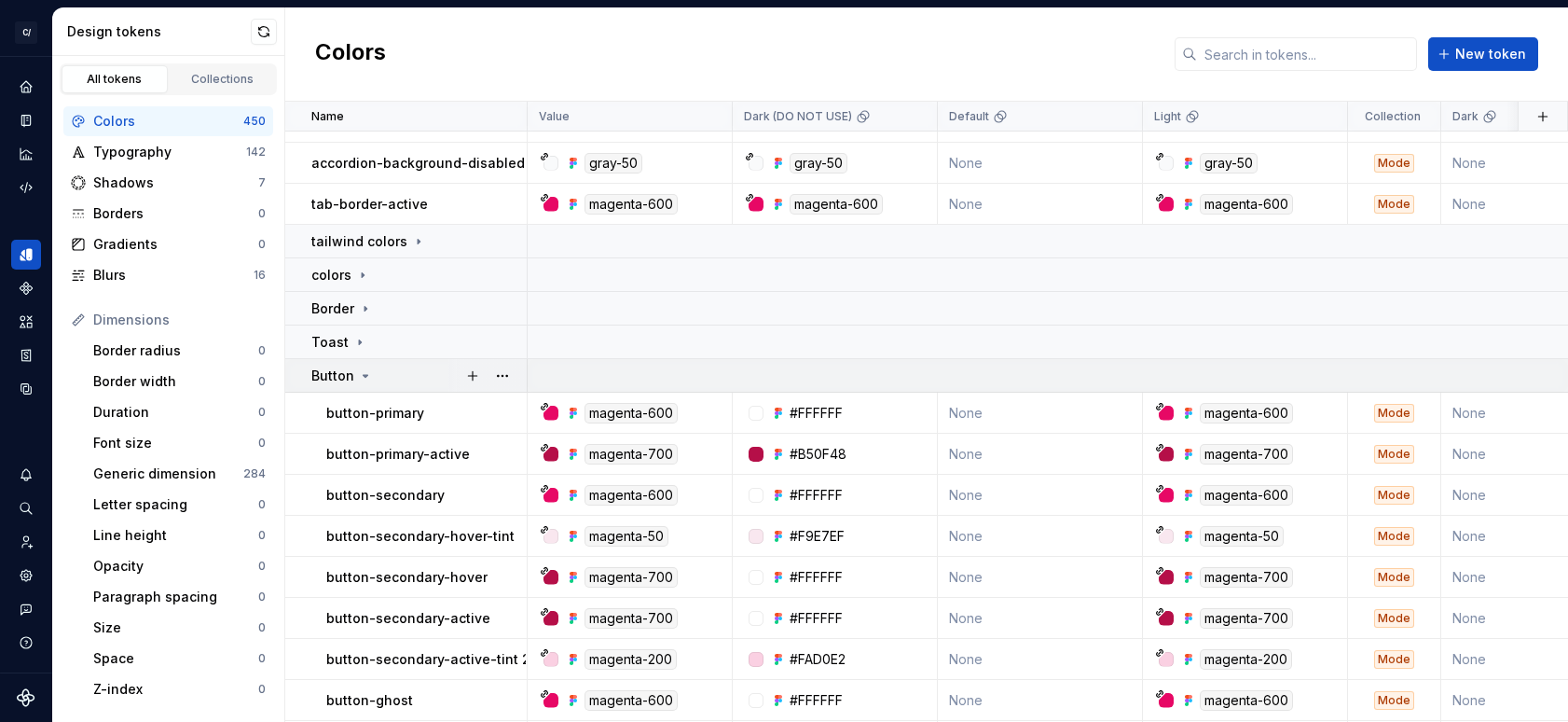 click 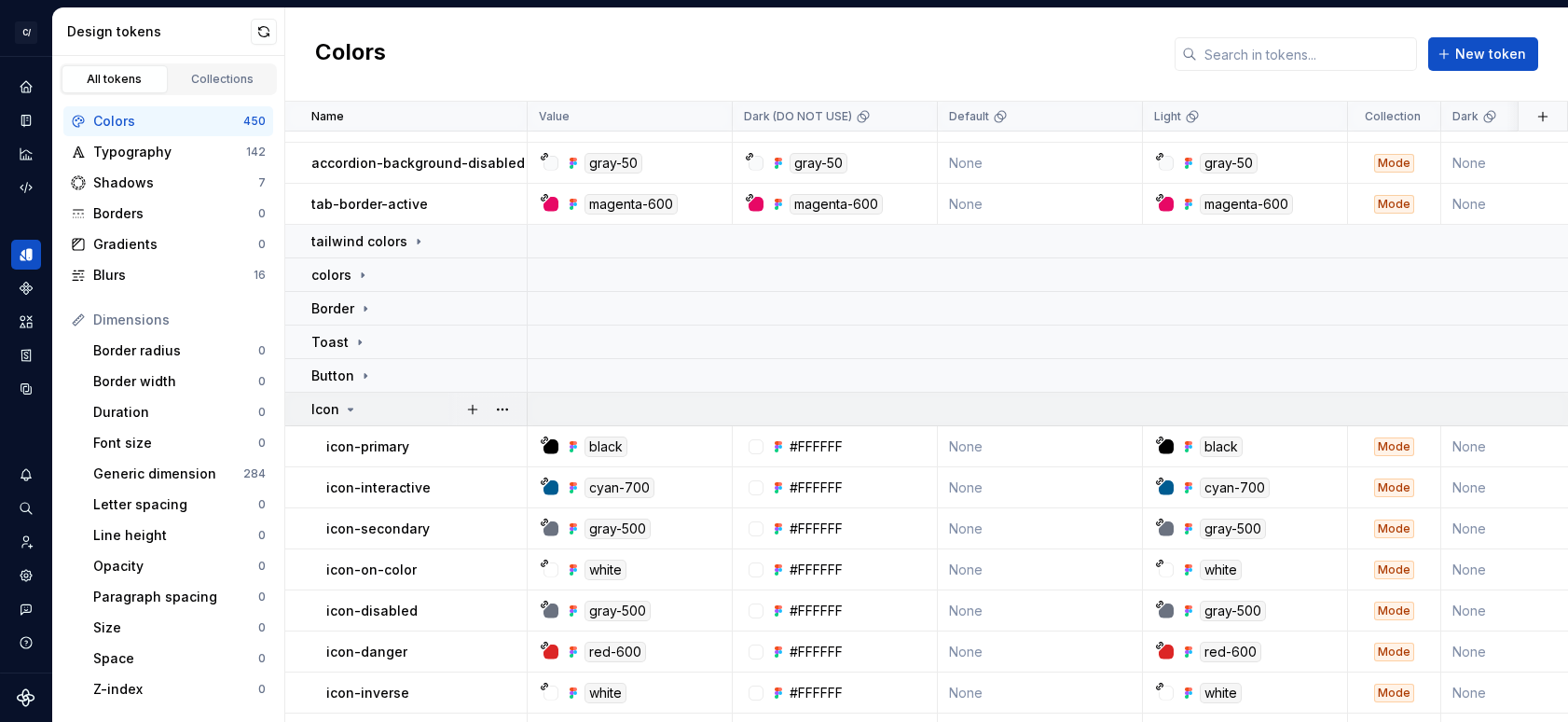 click 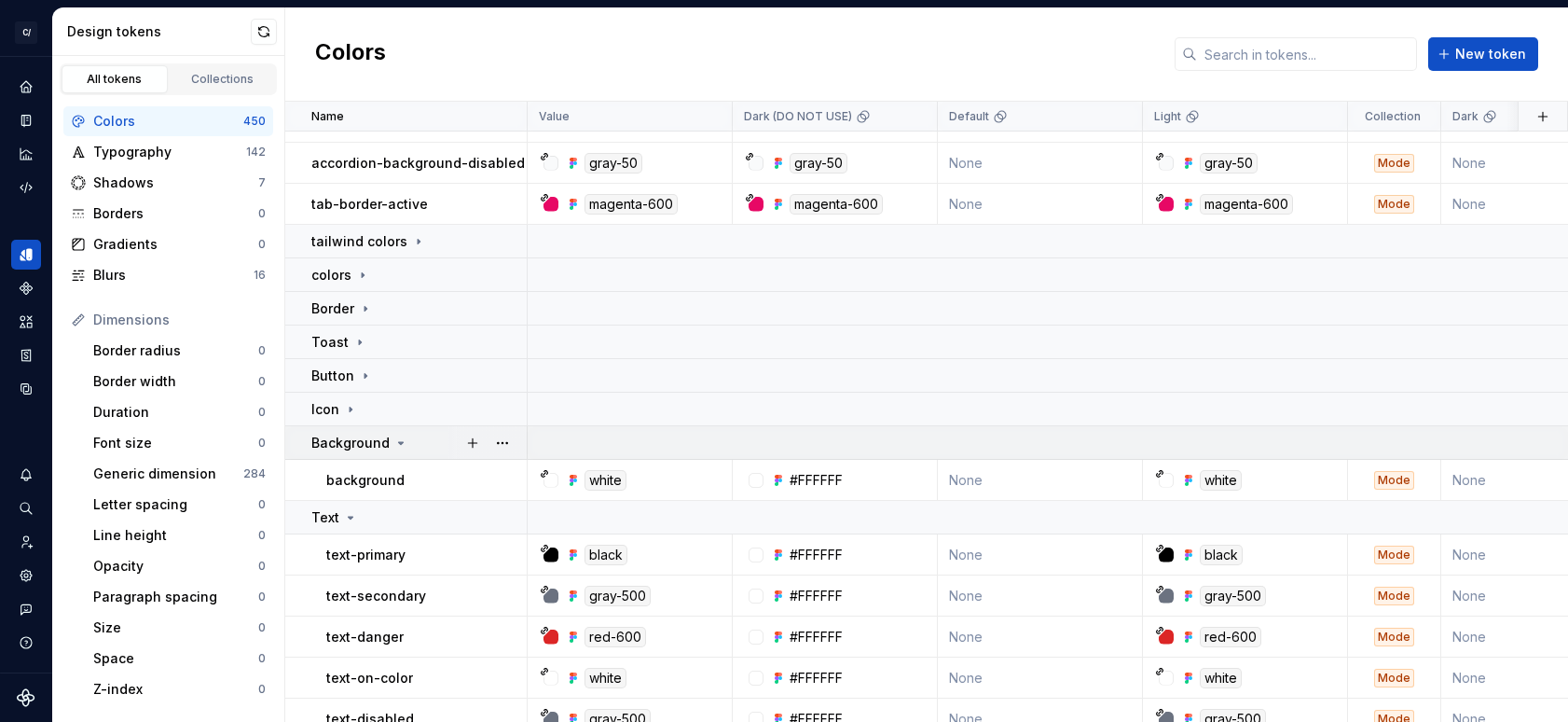 click 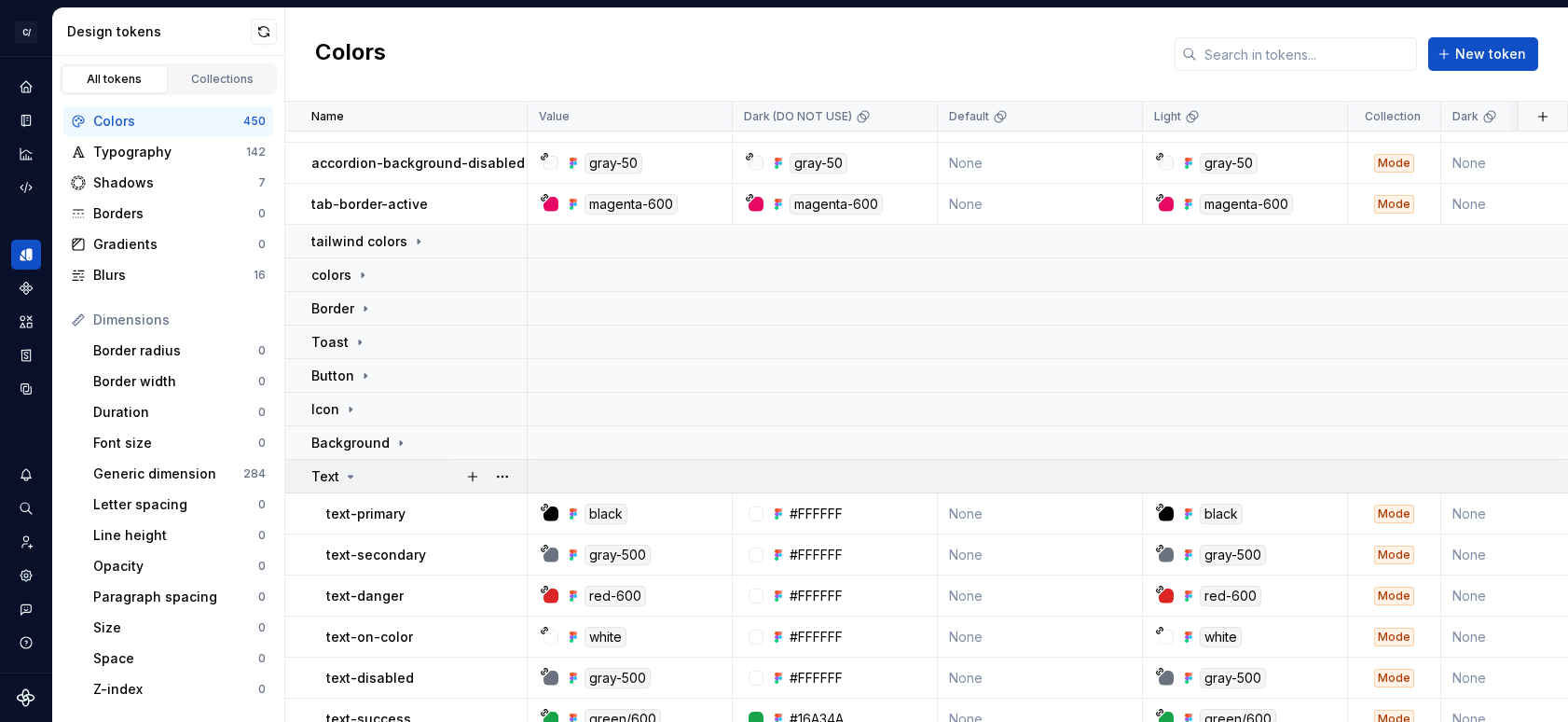 click 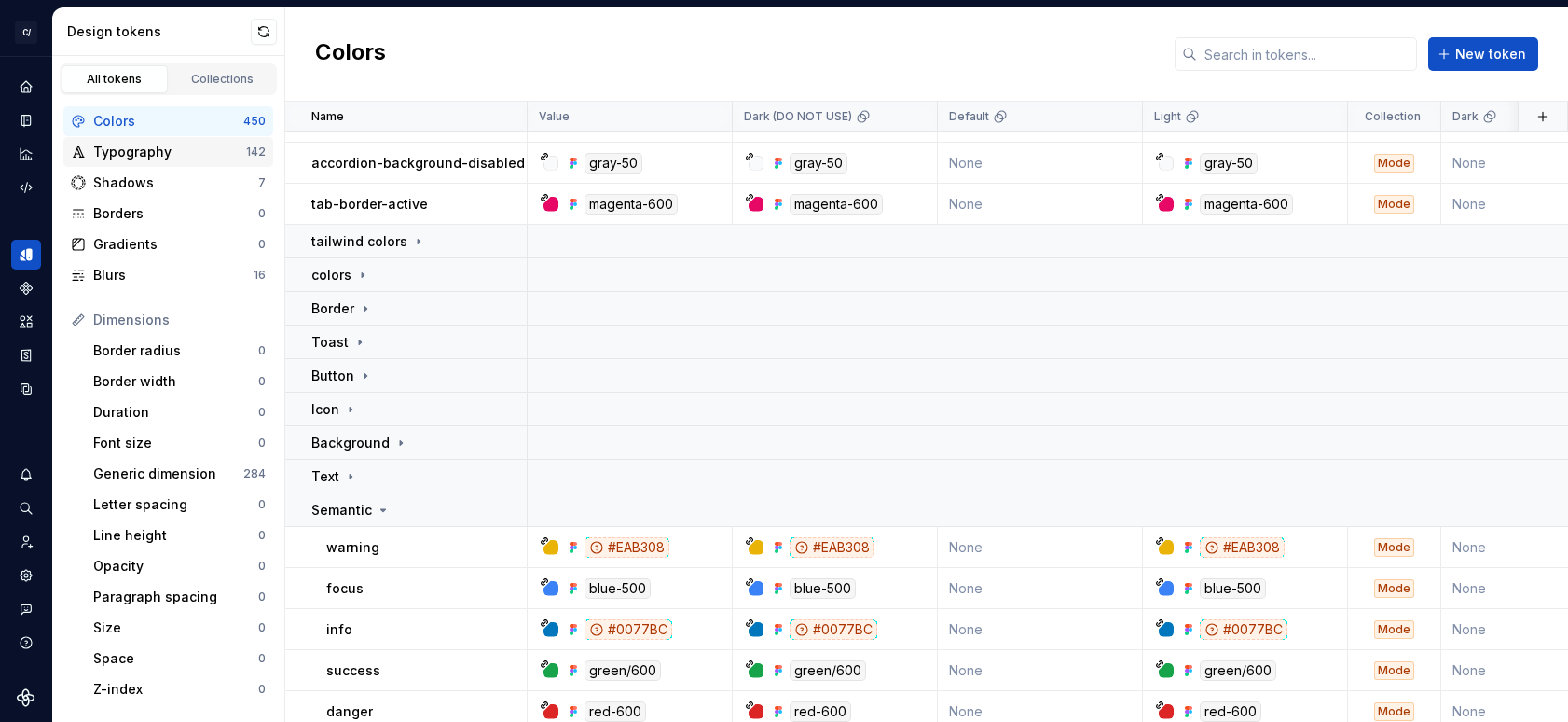 click on "Typography" at bounding box center (170, 152) 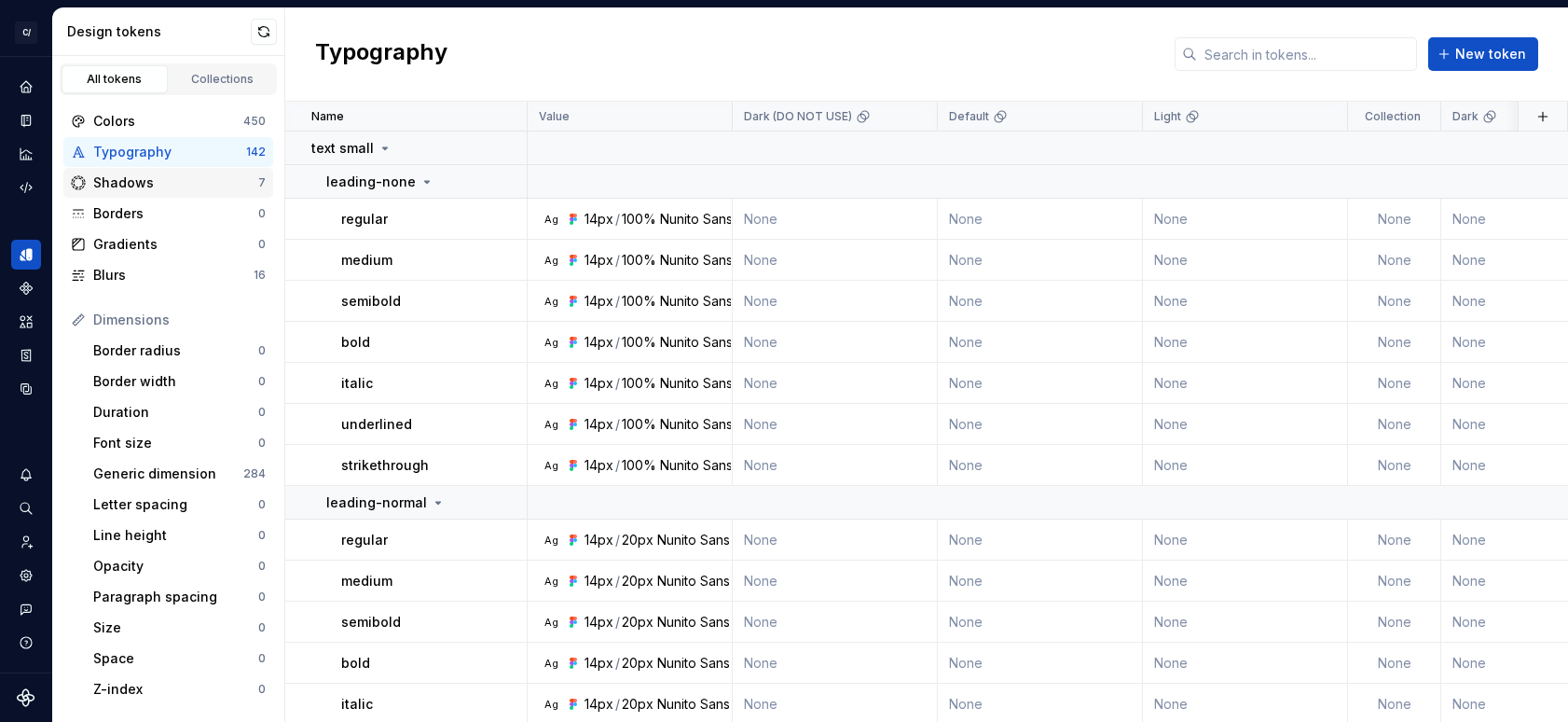 click on "Shadows" at bounding box center [175, 183] 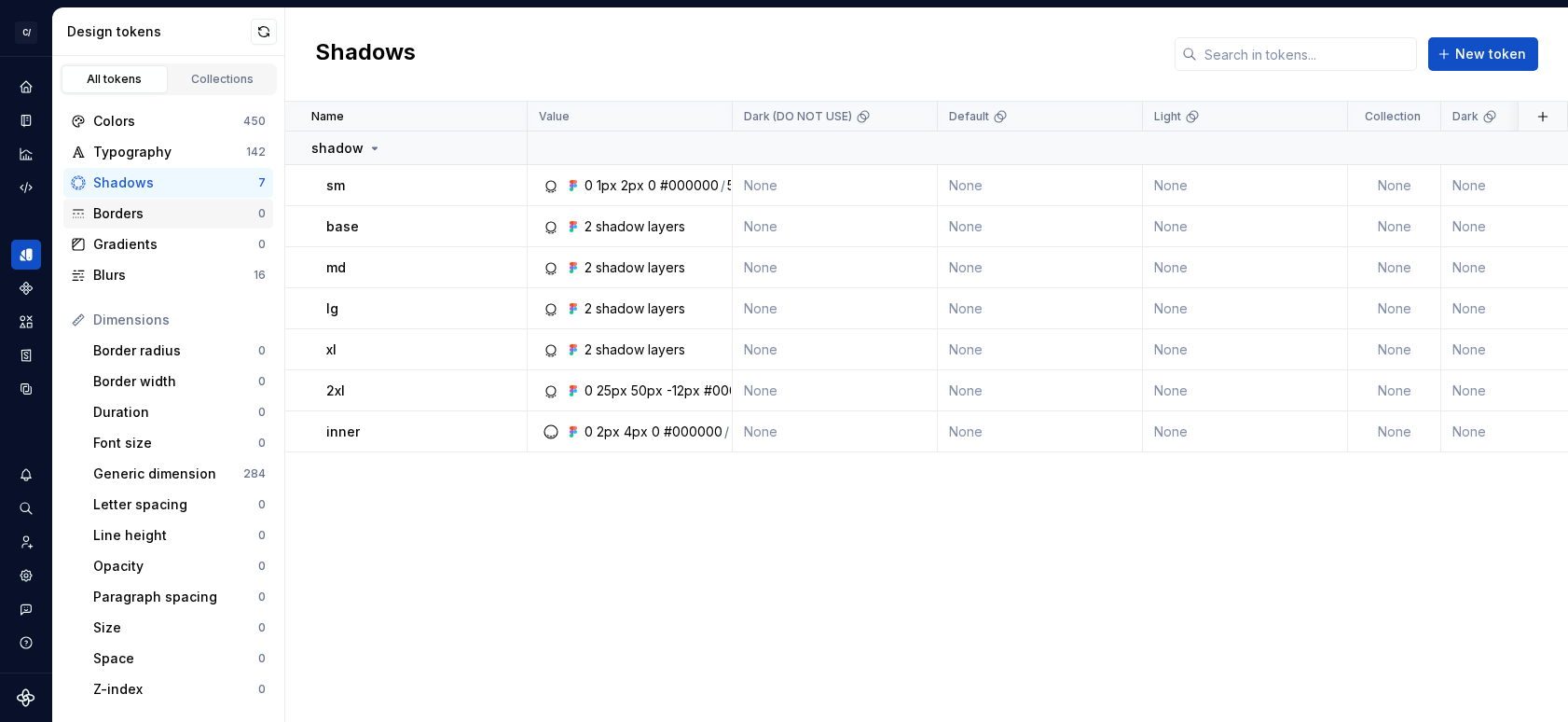 click on "Borders" at bounding box center (175, 214) 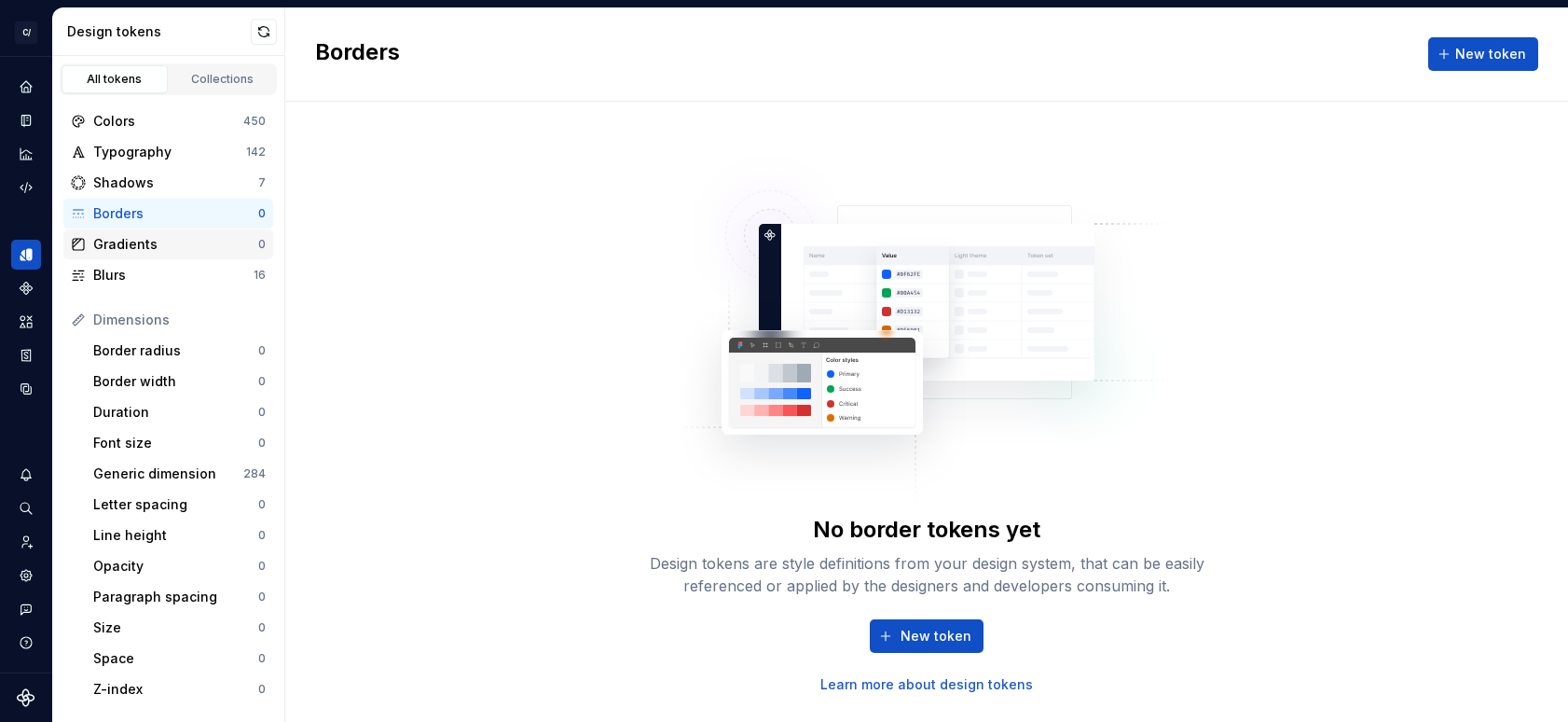 click on "Gradients" at bounding box center [175, 244] 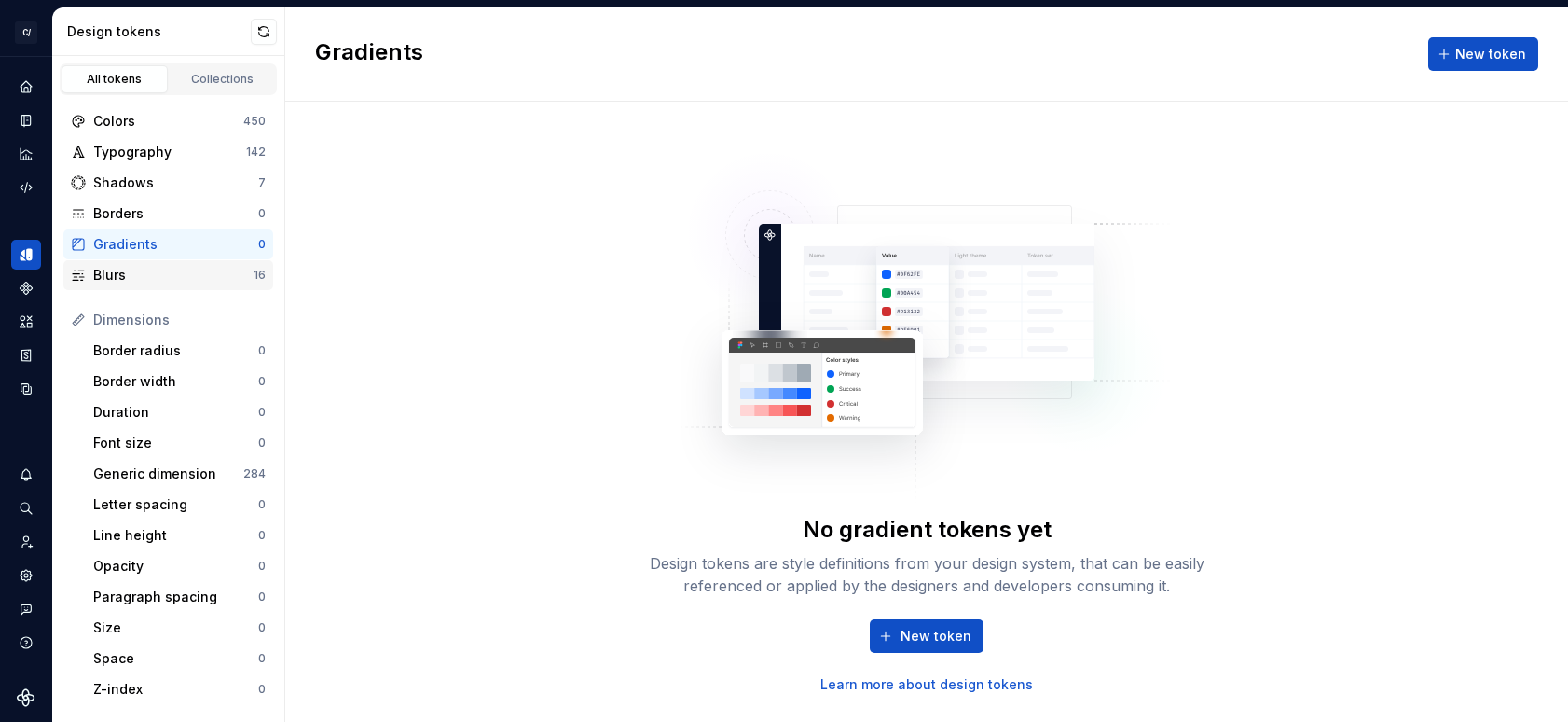 click on "Blurs" at bounding box center [173, 275] 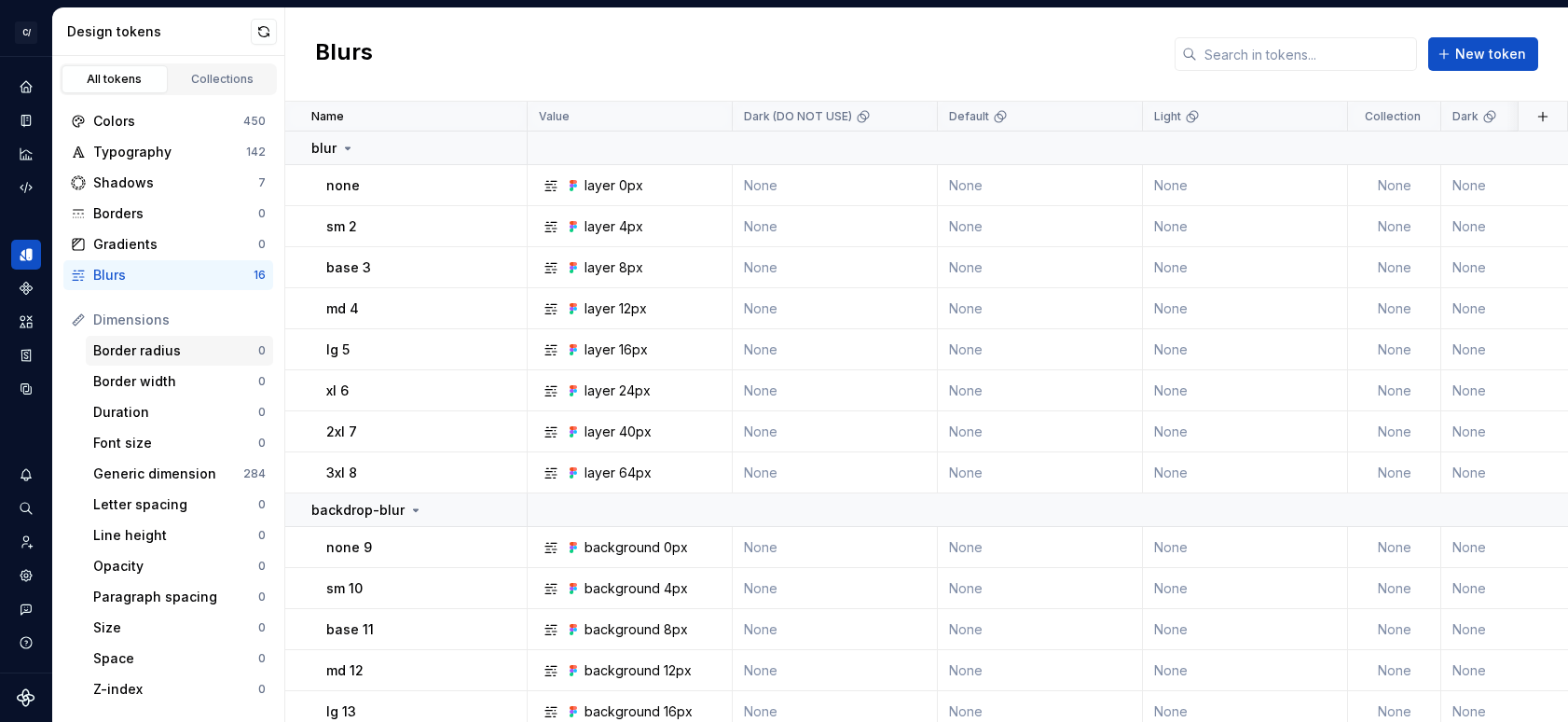 click on "Border radius" at bounding box center (175, 351) 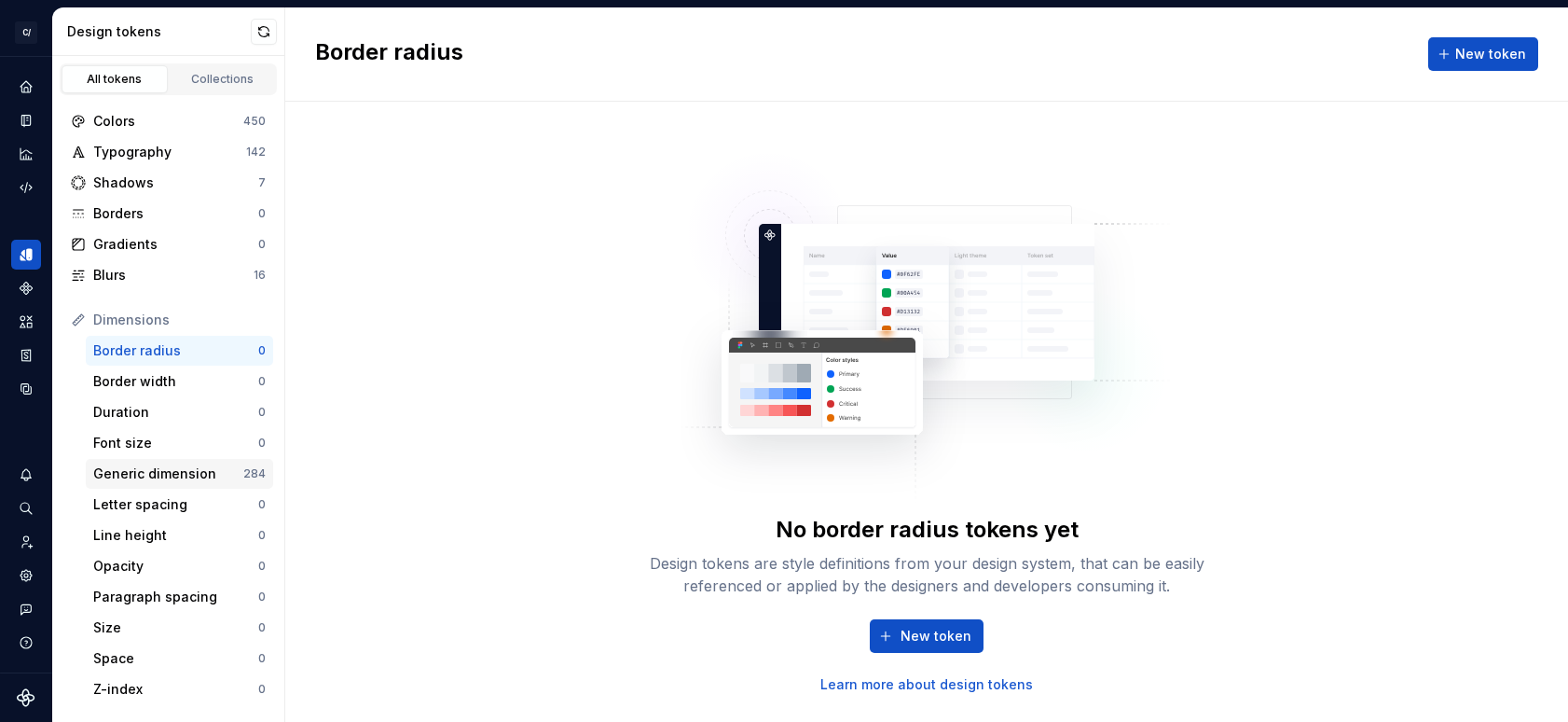 click on "Generic dimension" at bounding box center [168, 474] 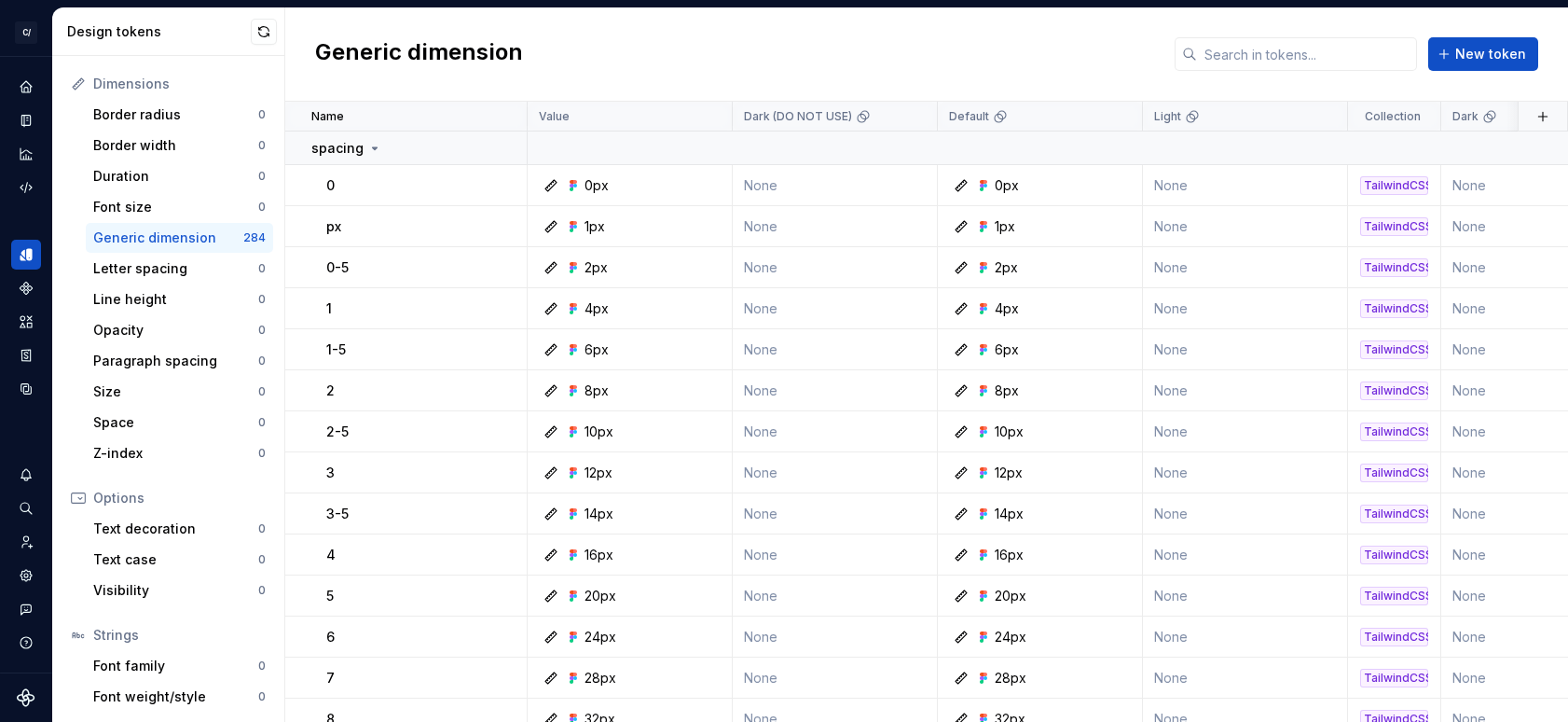 scroll, scrollTop: 299, scrollLeft: 0, axis: vertical 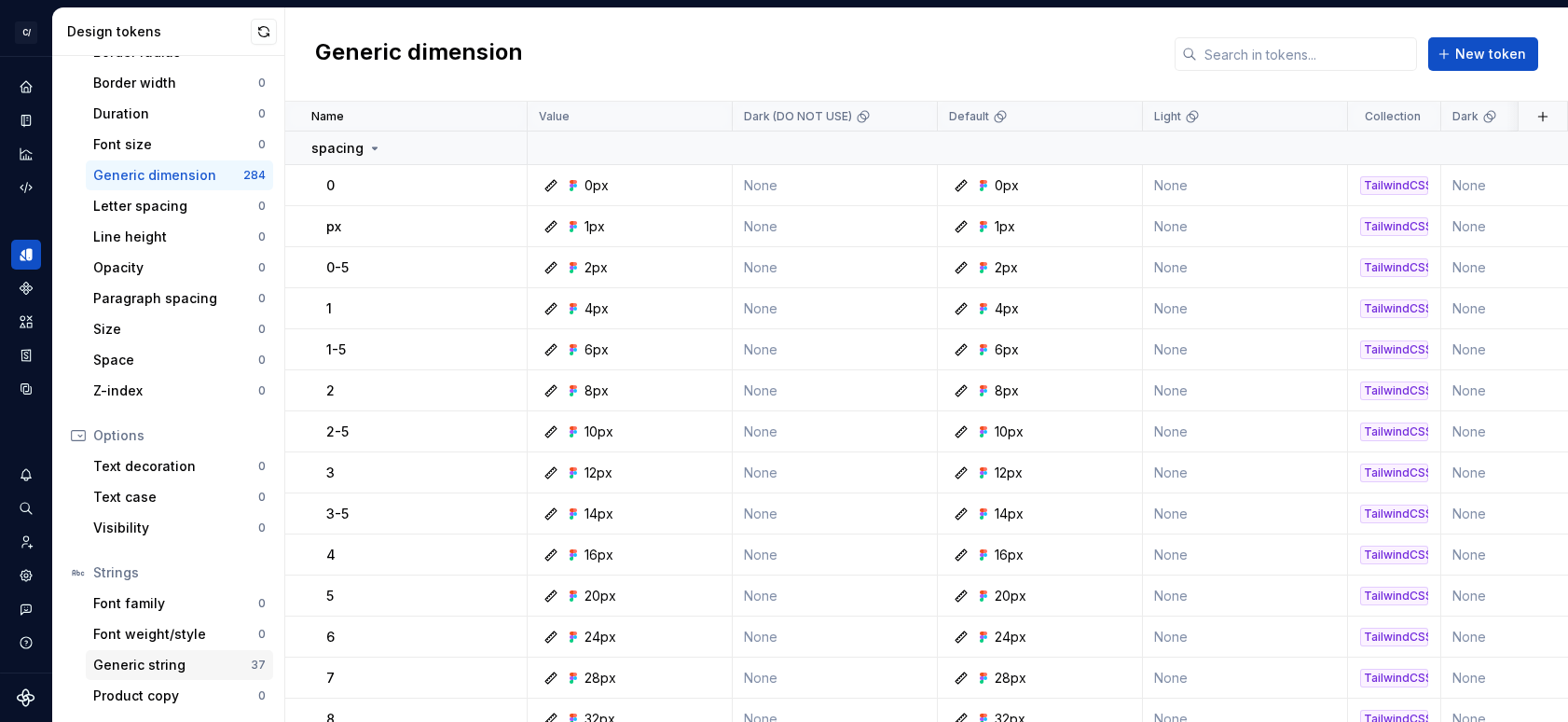 click on "Generic string" at bounding box center [172, 665] 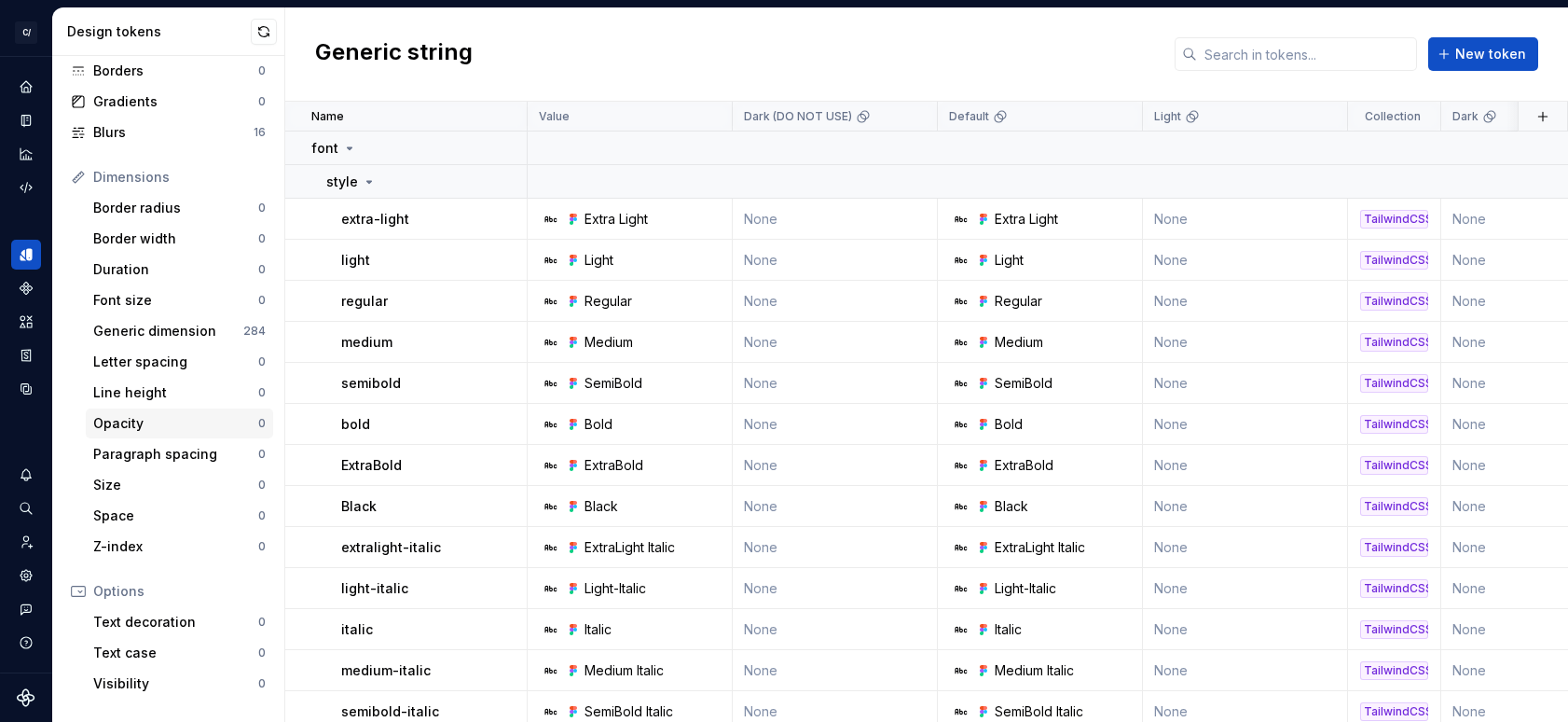 scroll, scrollTop: 0, scrollLeft: 0, axis: both 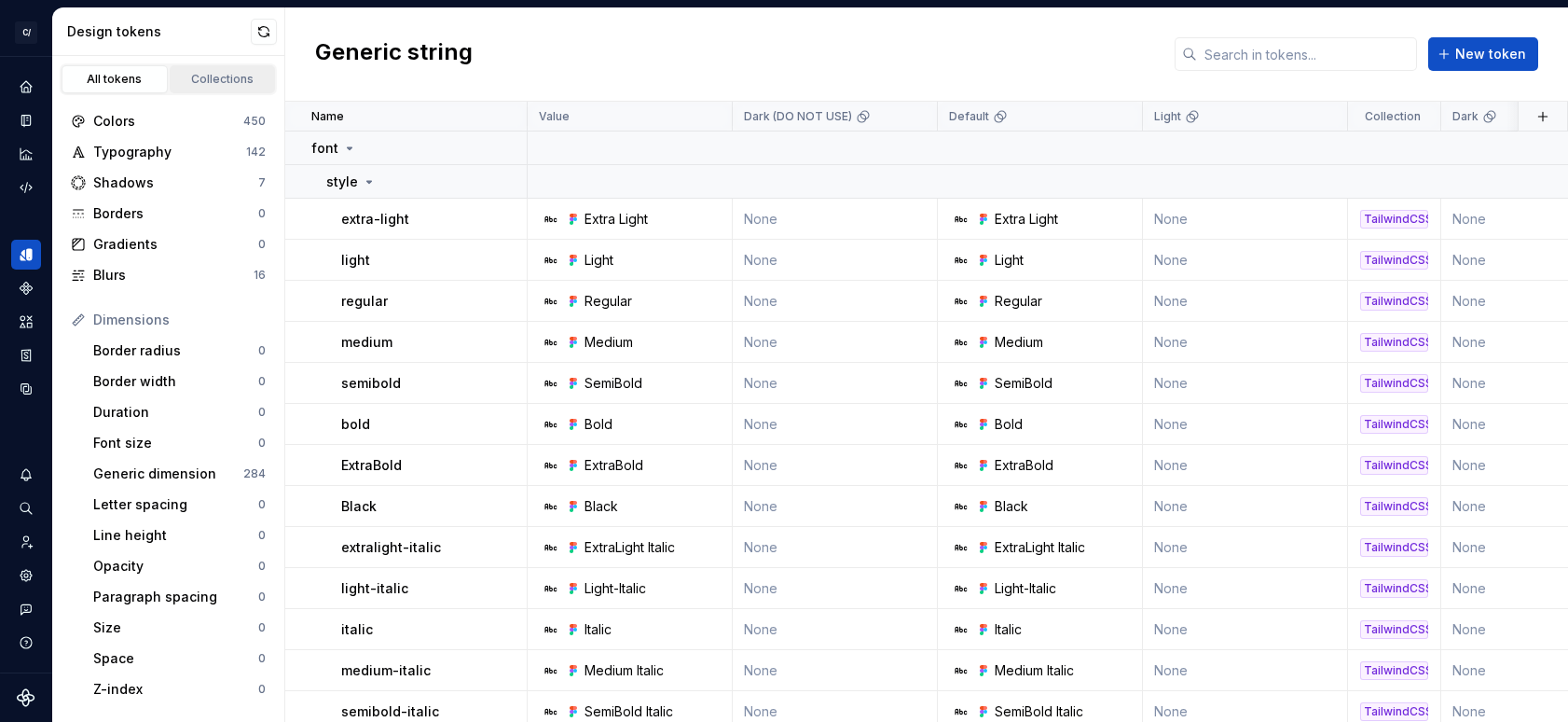 click on "Collections" at bounding box center (223, 79) 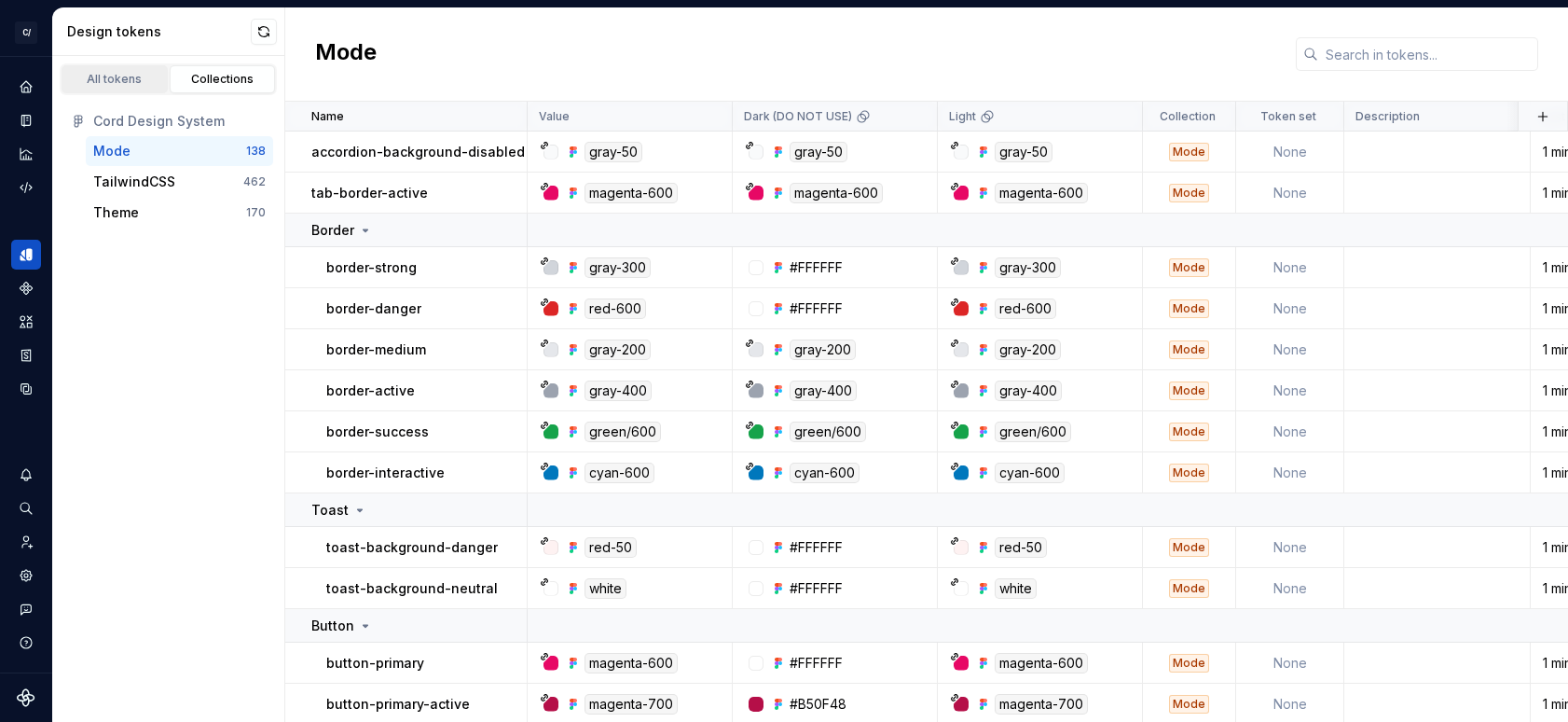 click on "All tokens" at bounding box center [115, 79] 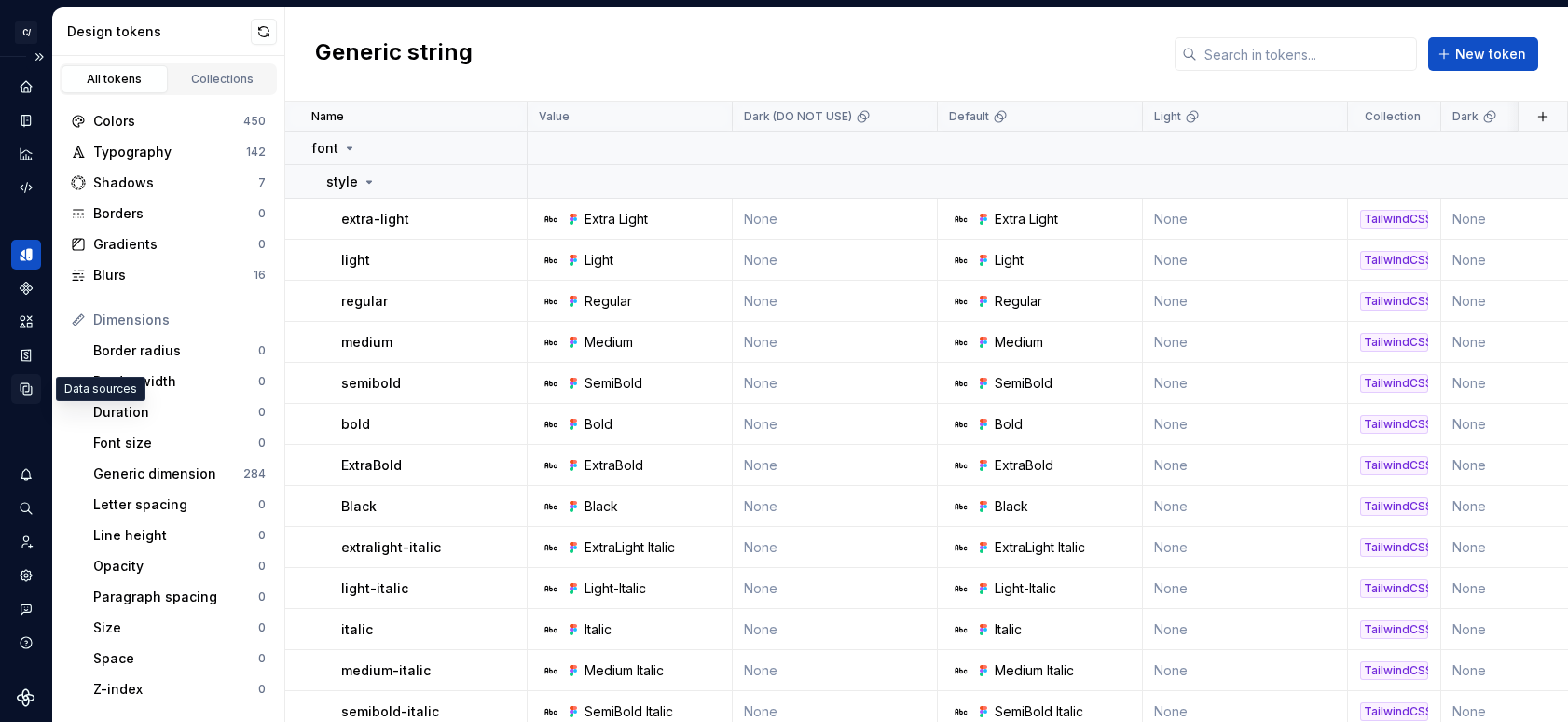 click 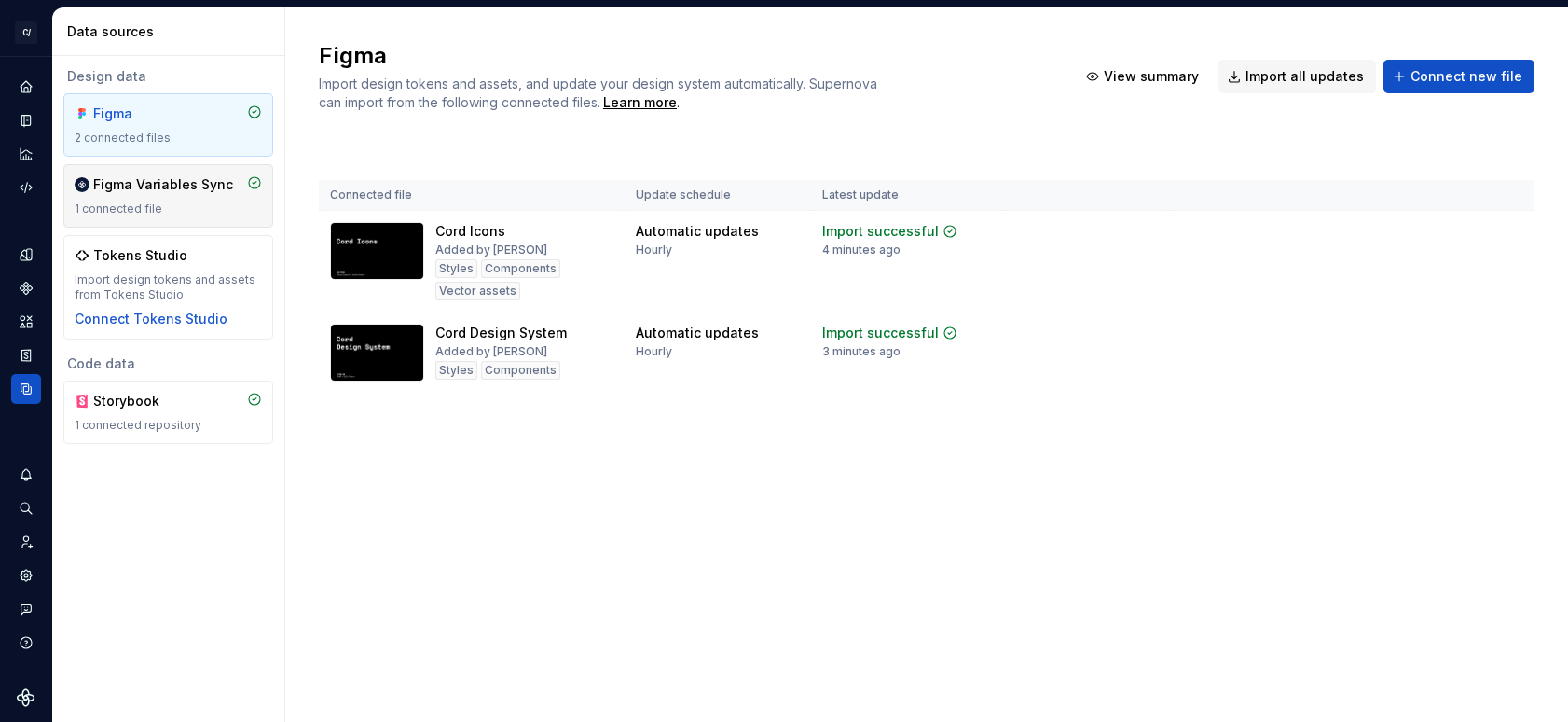 click on "1 connected file" at bounding box center [168, 209] 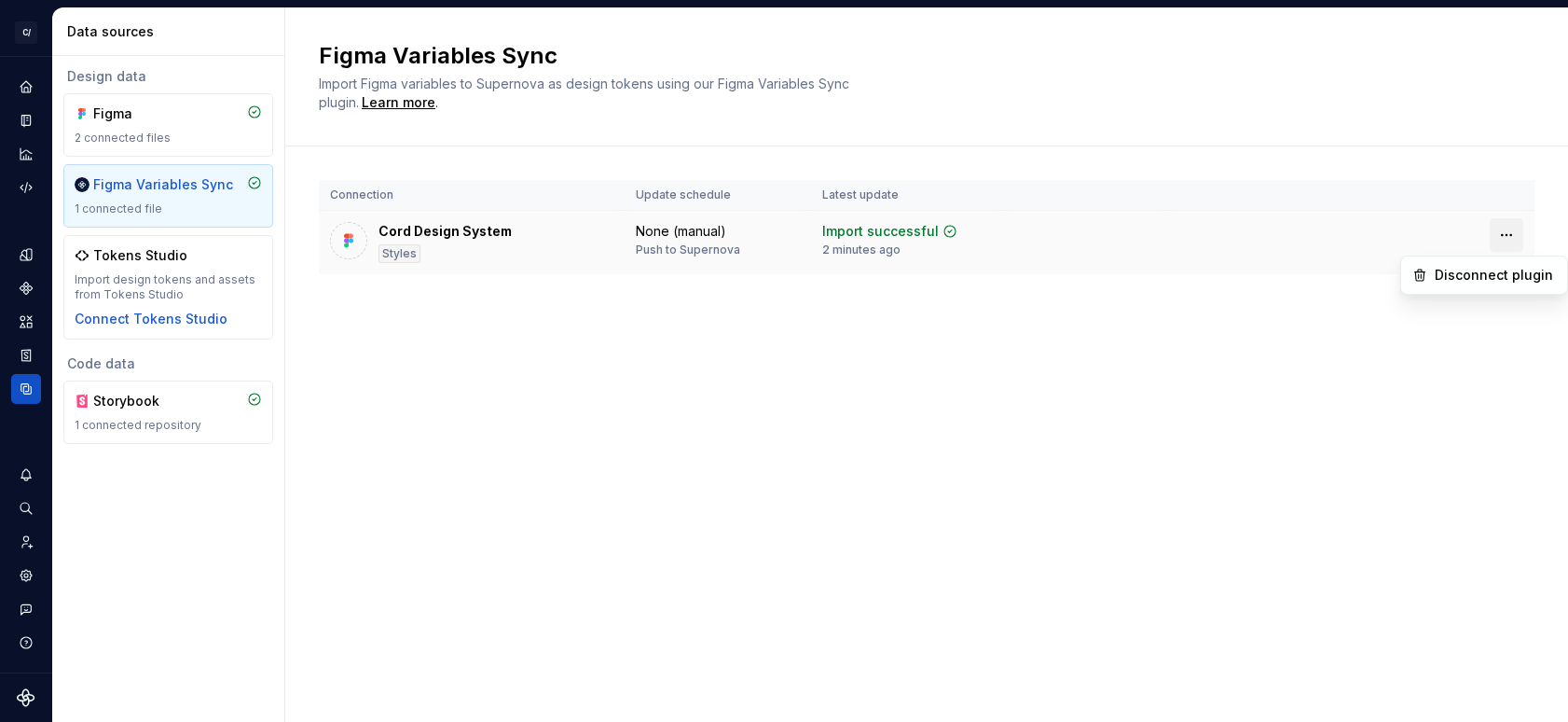 click on "C/ Cord JH Design system data Data sources Design data Figma 2 connected files Figma Variables Sync 1 connected file Tokens Studio Import design tokens and assets from Tokens Studio Connect Tokens Studio Code data Storybook 1 connected repository Figma Variables Sync Import Figma variables to Supernova as design tokens using our Figma Variables Sync plugin.   Learn more . Connection Update schedule Latest update Cord Design System Styles None (manual) Push to Supernova Import successful 2 minutes ago   Disconnect plugin" at bounding box center (784, 361) 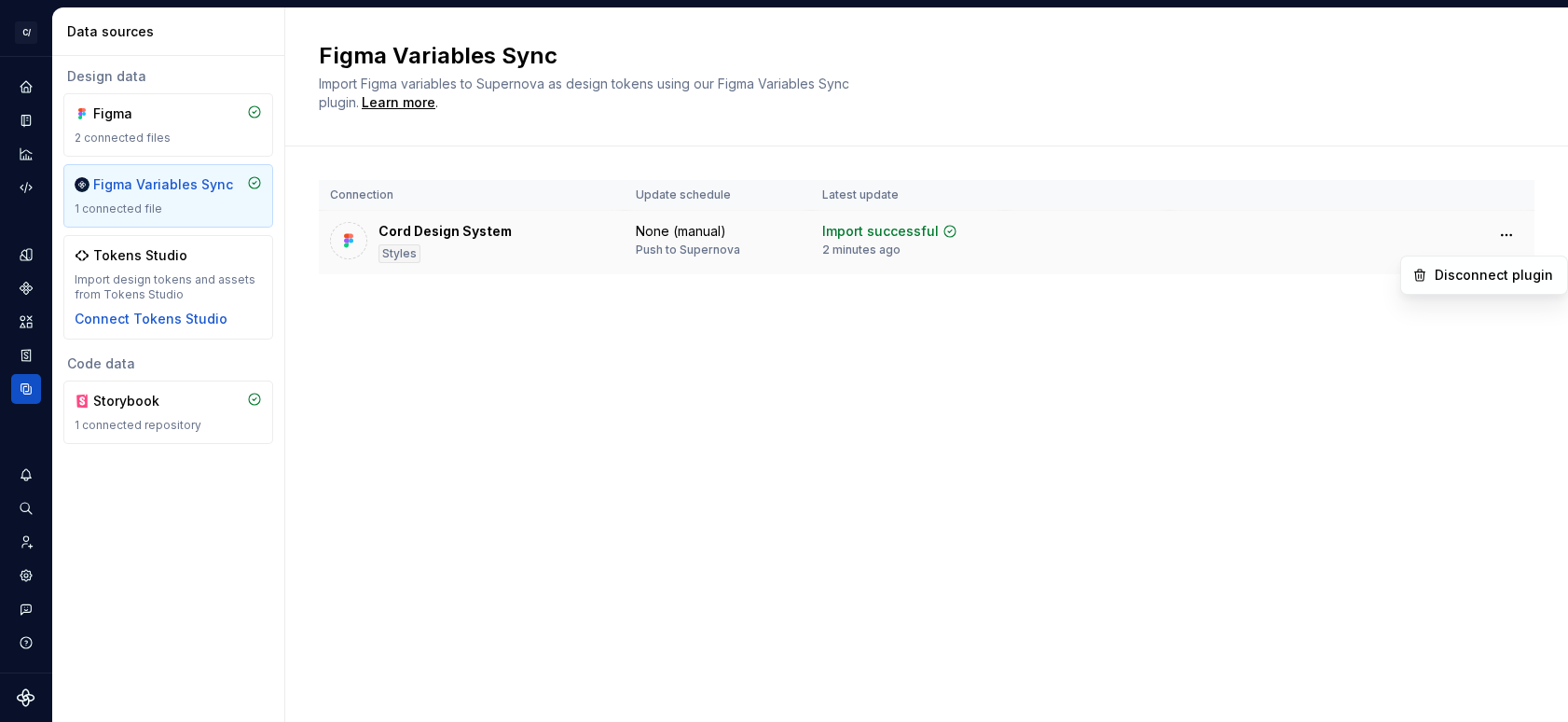 click on "C/ Cord JH Design system data Data sources Design data Figma 2 connected files Figma Variables Sync 1 connected file Tokens Studio Import design tokens and assets from Tokens Studio Connect Tokens Studio Code data Storybook 1 connected repository Figma Variables Sync Import Figma variables to Supernova as design tokens using our Figma Variables Sync plugin.   Learn more . Connection Update schedule Latest update Cord Design System Styles None (manual) Push to Supernova Import successful 2 minutes ago   Disconnect plugin" at bounding box center [784, 361] 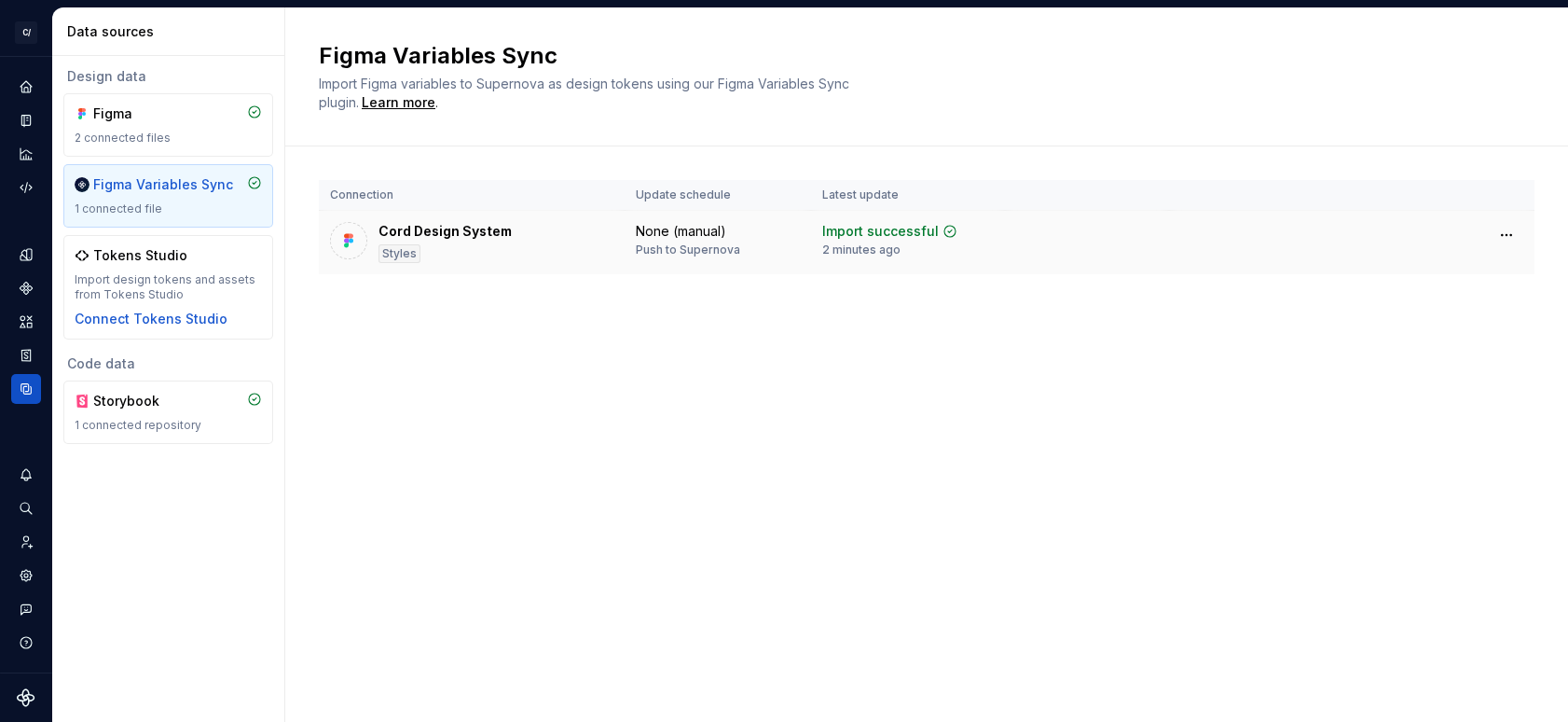 click on "None (manual)" at bounding box center (681, 231) 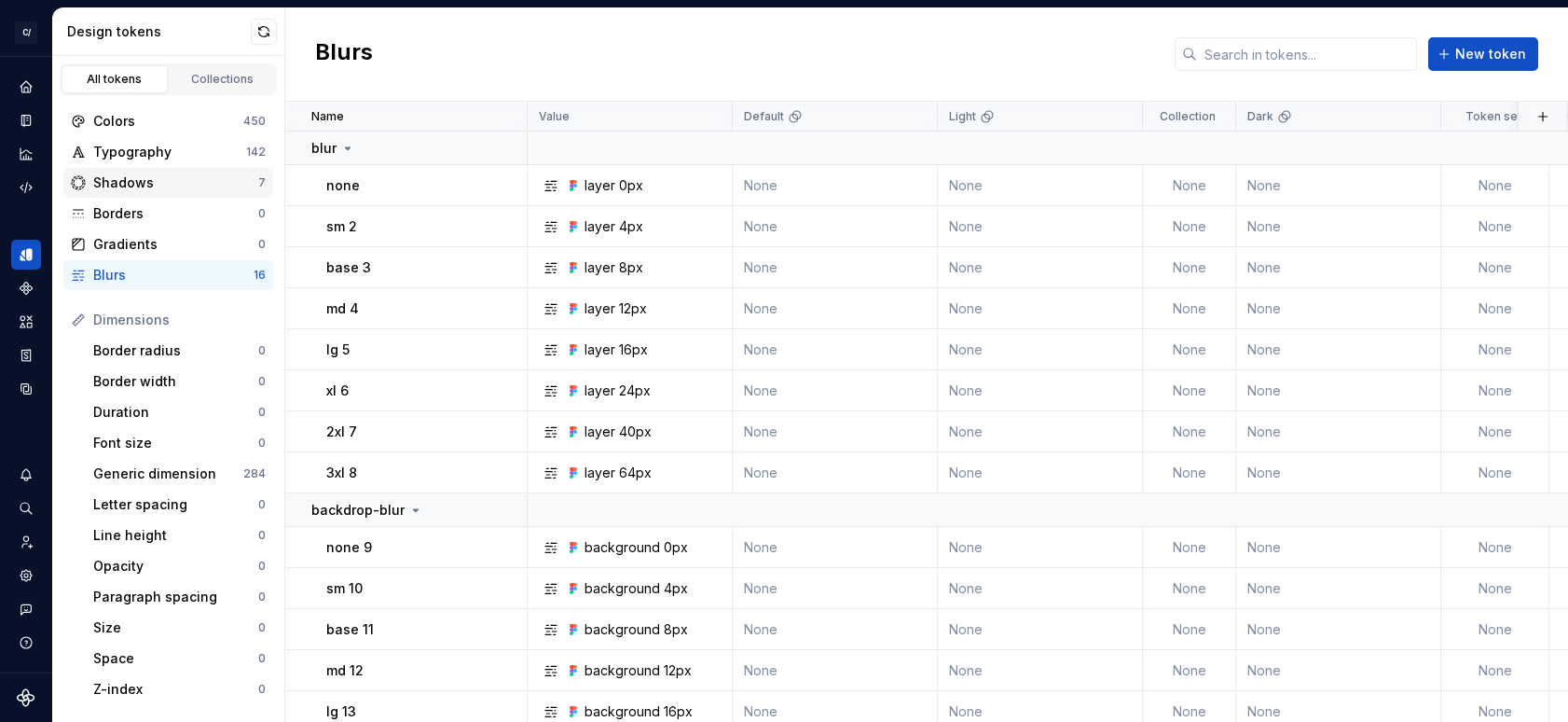 scroll, scrollTop: 0, scrollLeft: 0, axis: both 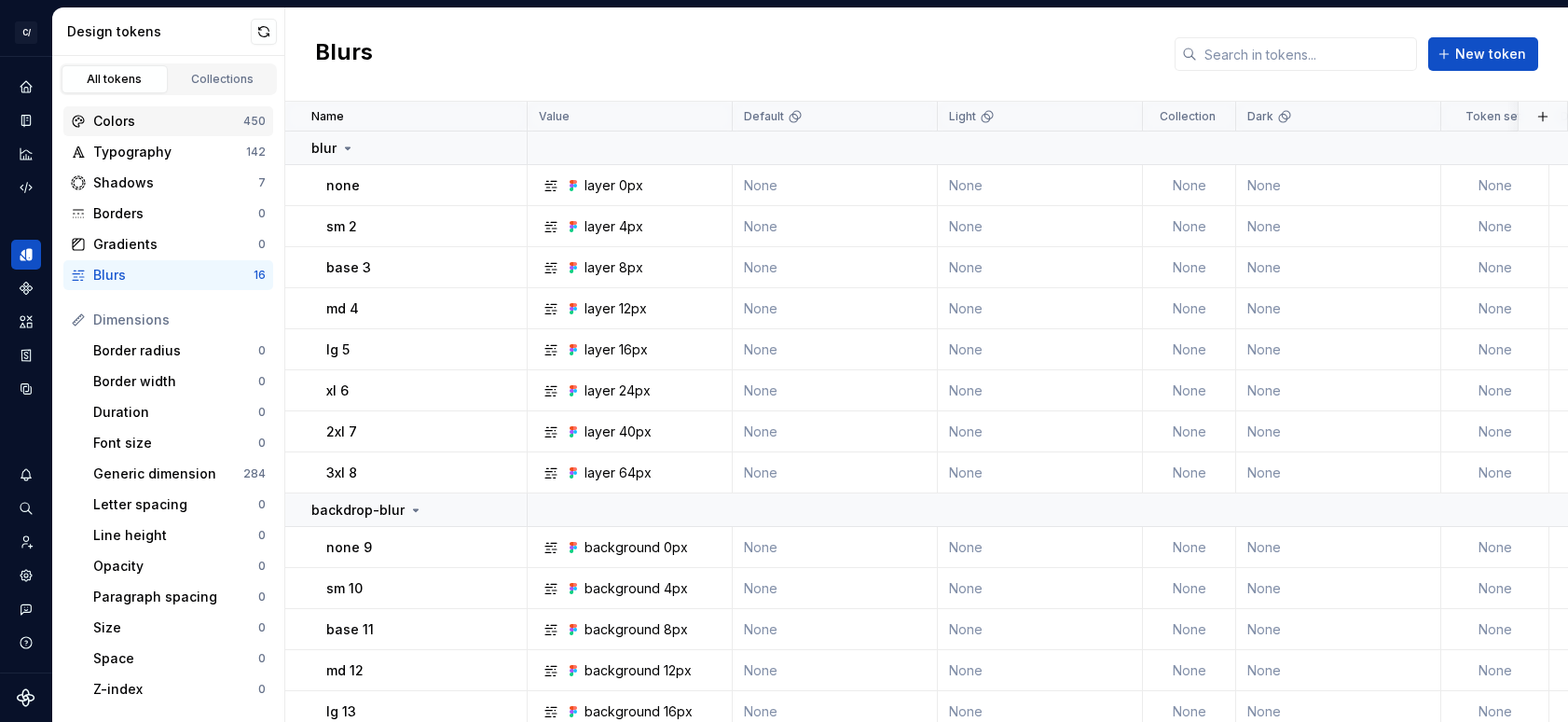 click on "Colors" at bounding box center (168, 121) 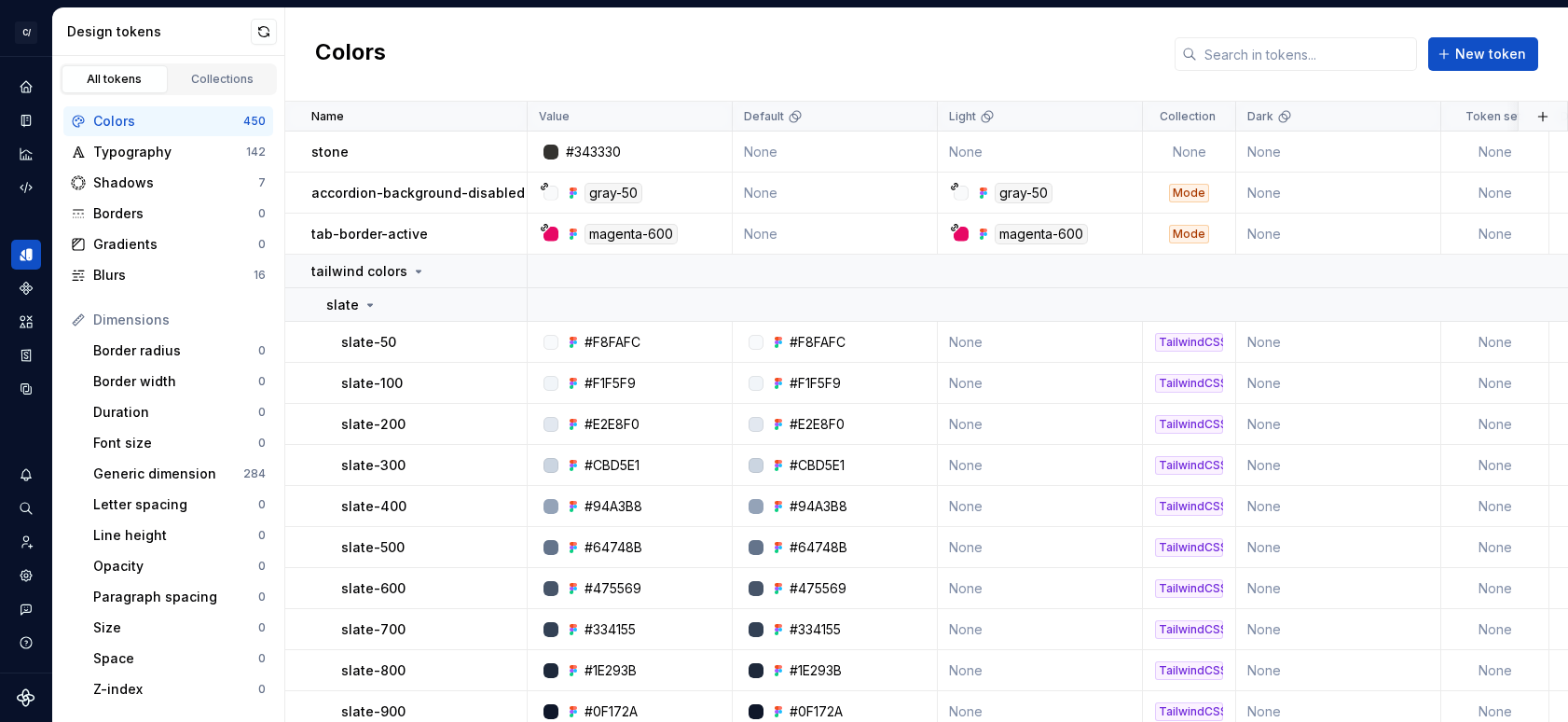 scroll, scrollTop: 1, scrollLeft: 0, axis: vertical 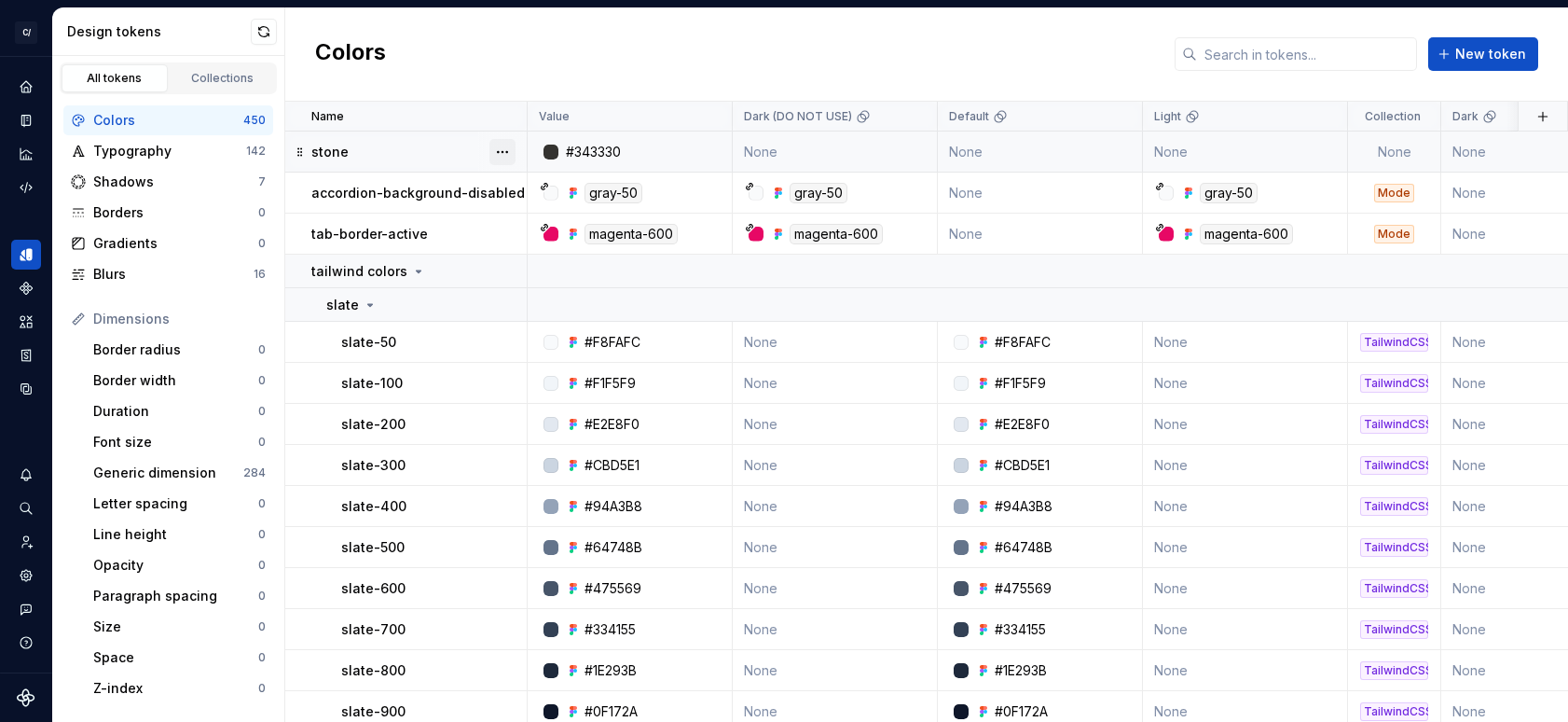 click at bounding box center [502, 152] 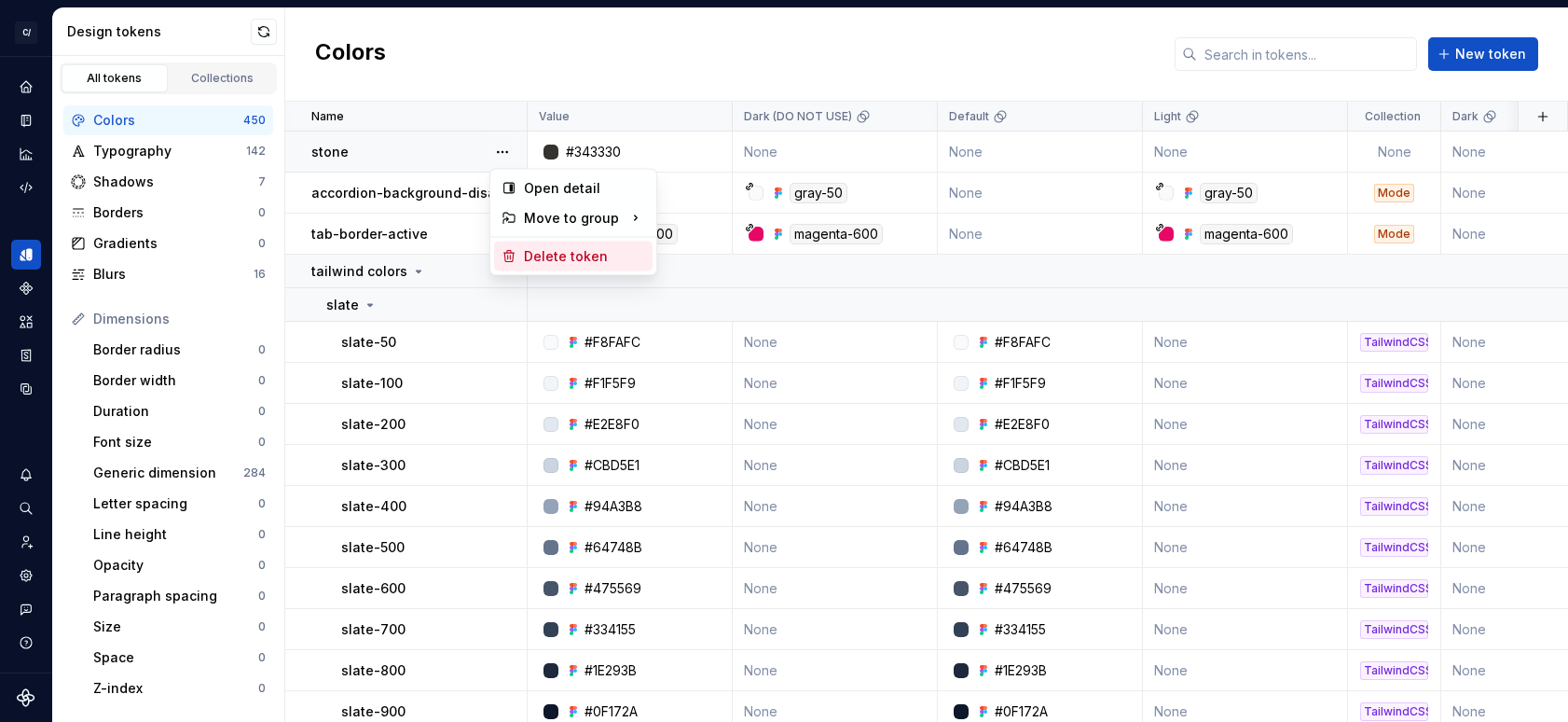 click on "Delete token" at bounding box center (573, 257) 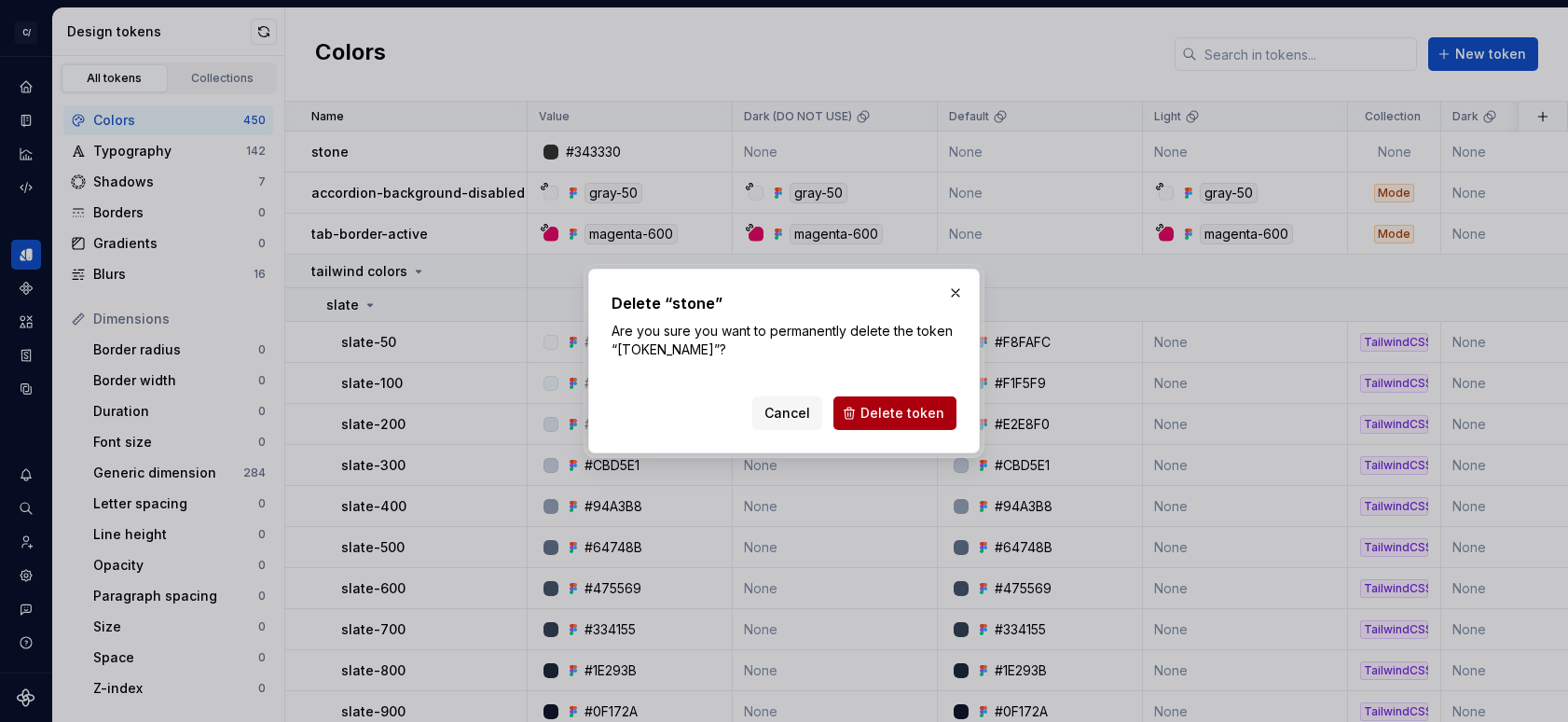 click on "Delete token" at bounding box center (902, 413) 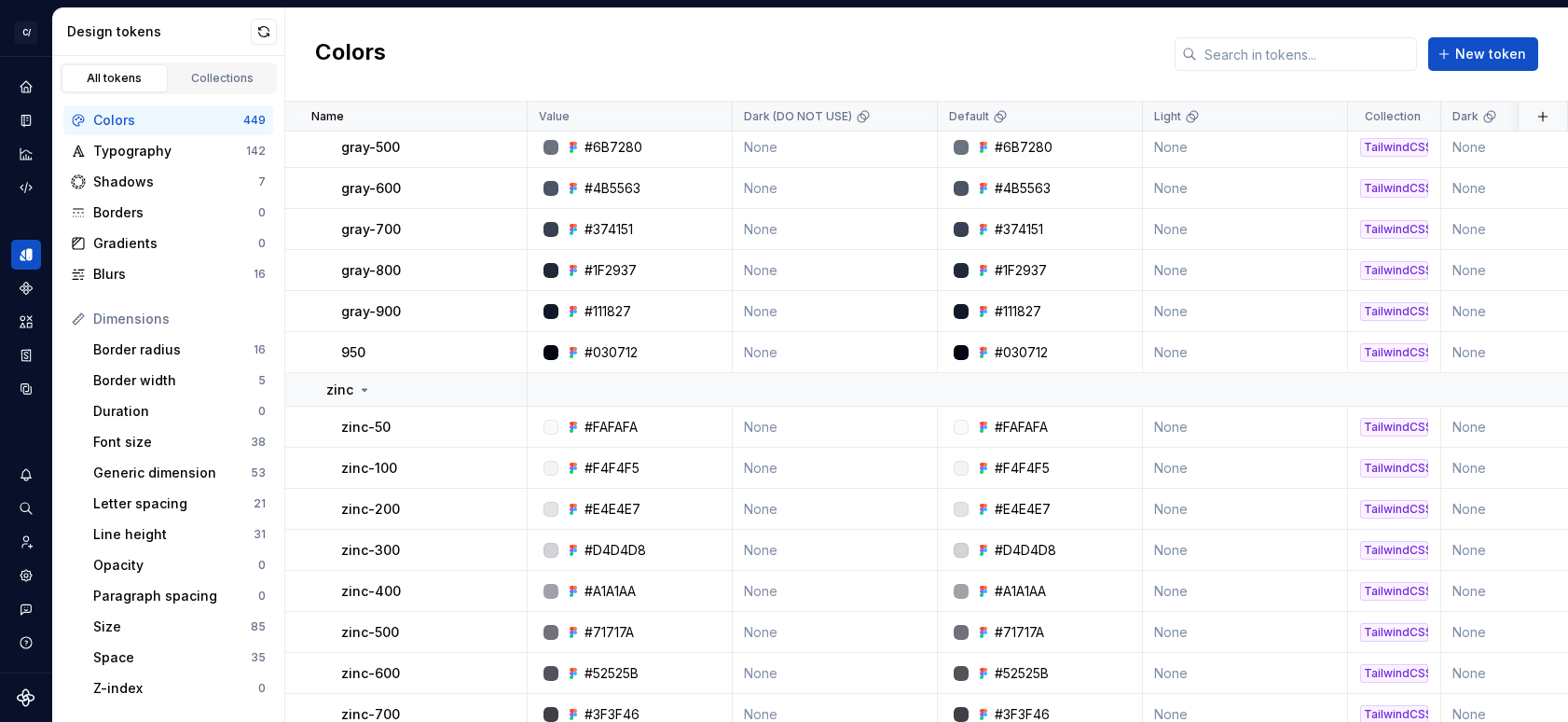 scroll, scrollTop: 0, scrollLeft: 0, axis: both 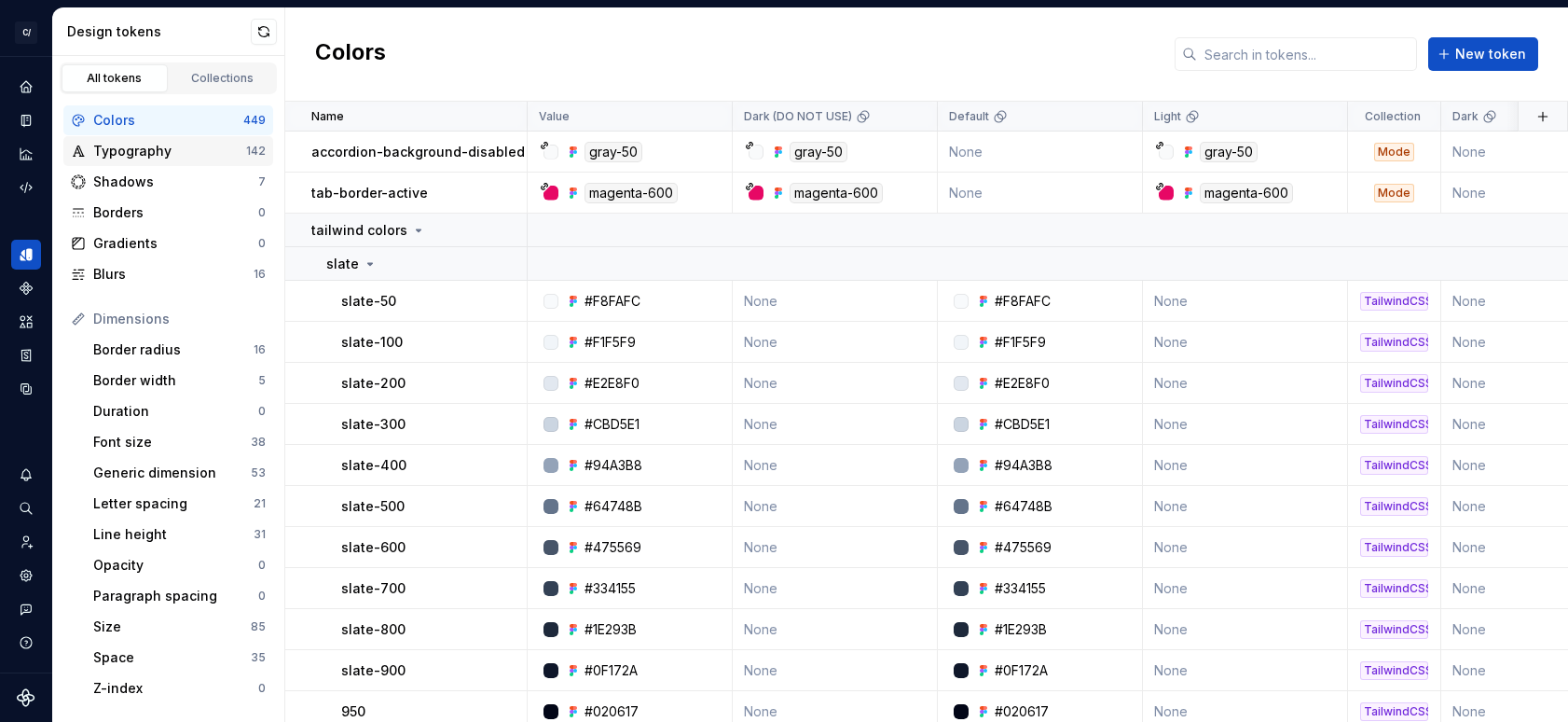 click on "Typography" at bounding box center [170, 151] 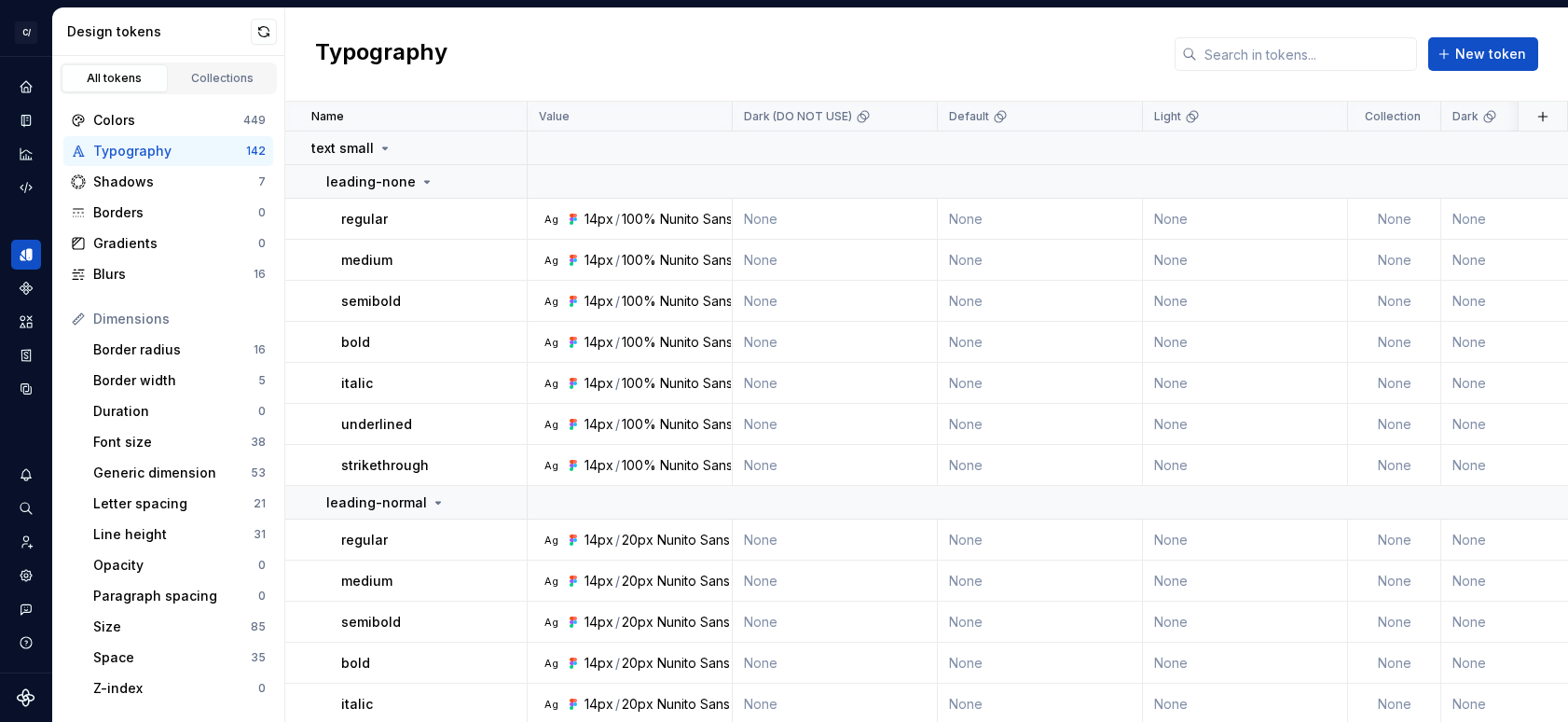scroll, scrollTop: 2, scrollLeft: 0, axis: vertical 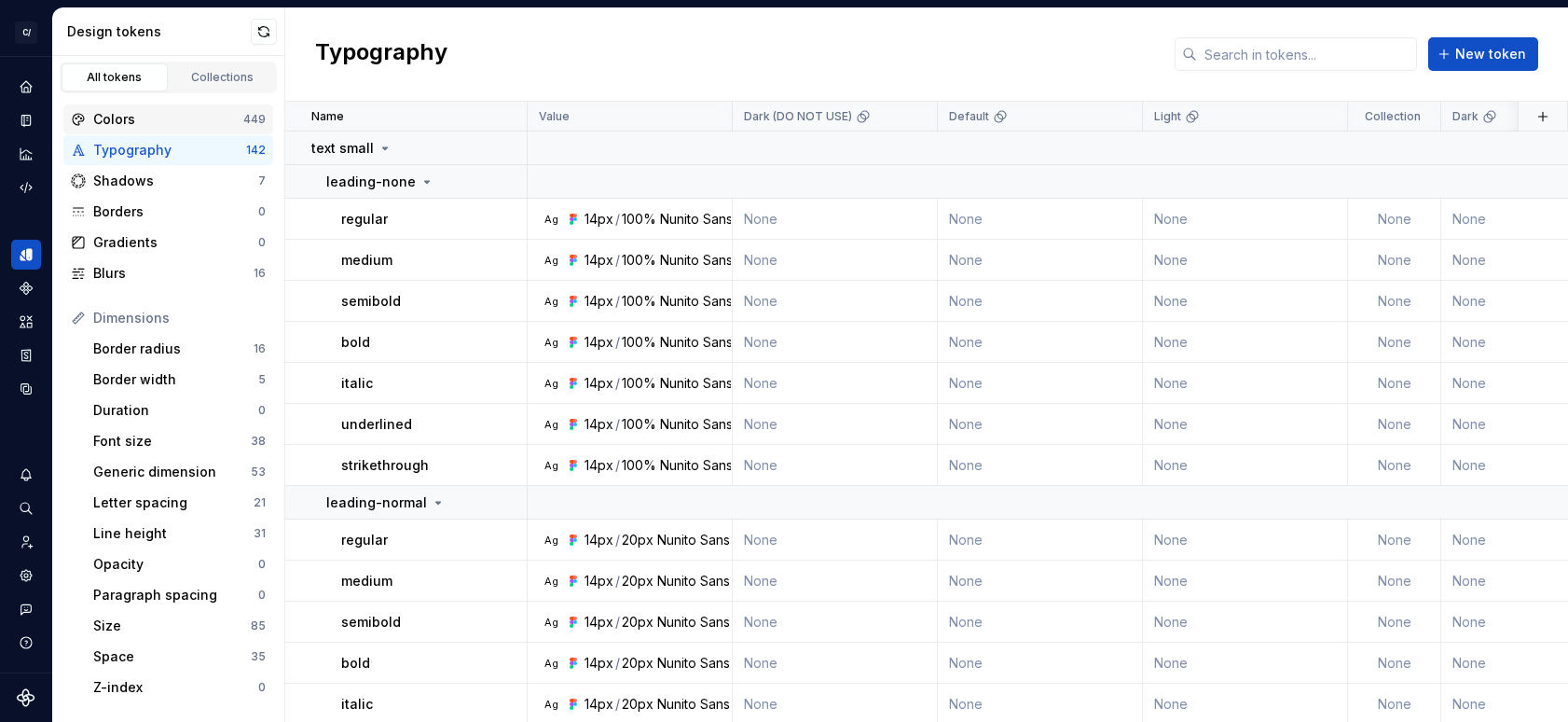 click on "Colors" at bounding box center [168, 119] 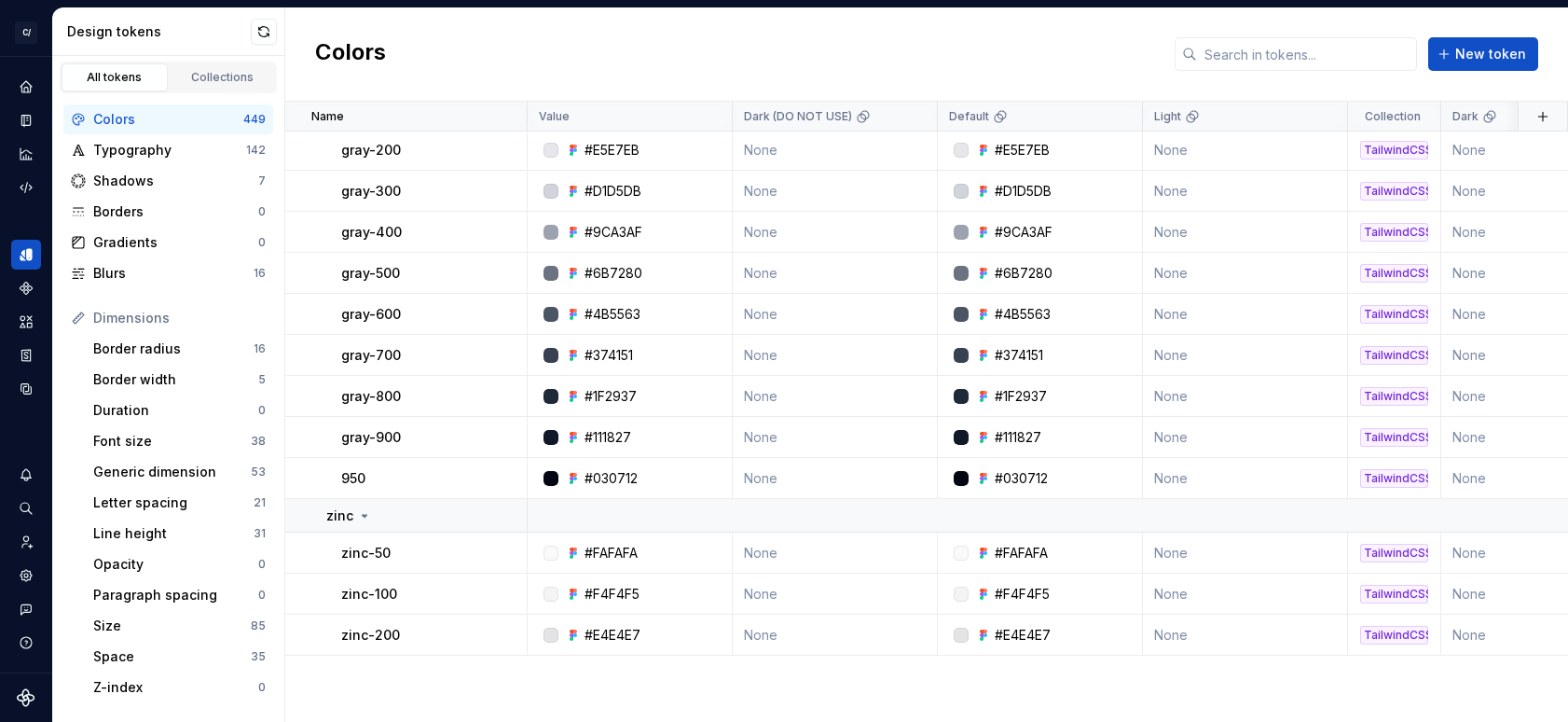 scroll, scrollTop: 0, scrollLeft: 0, axis: both 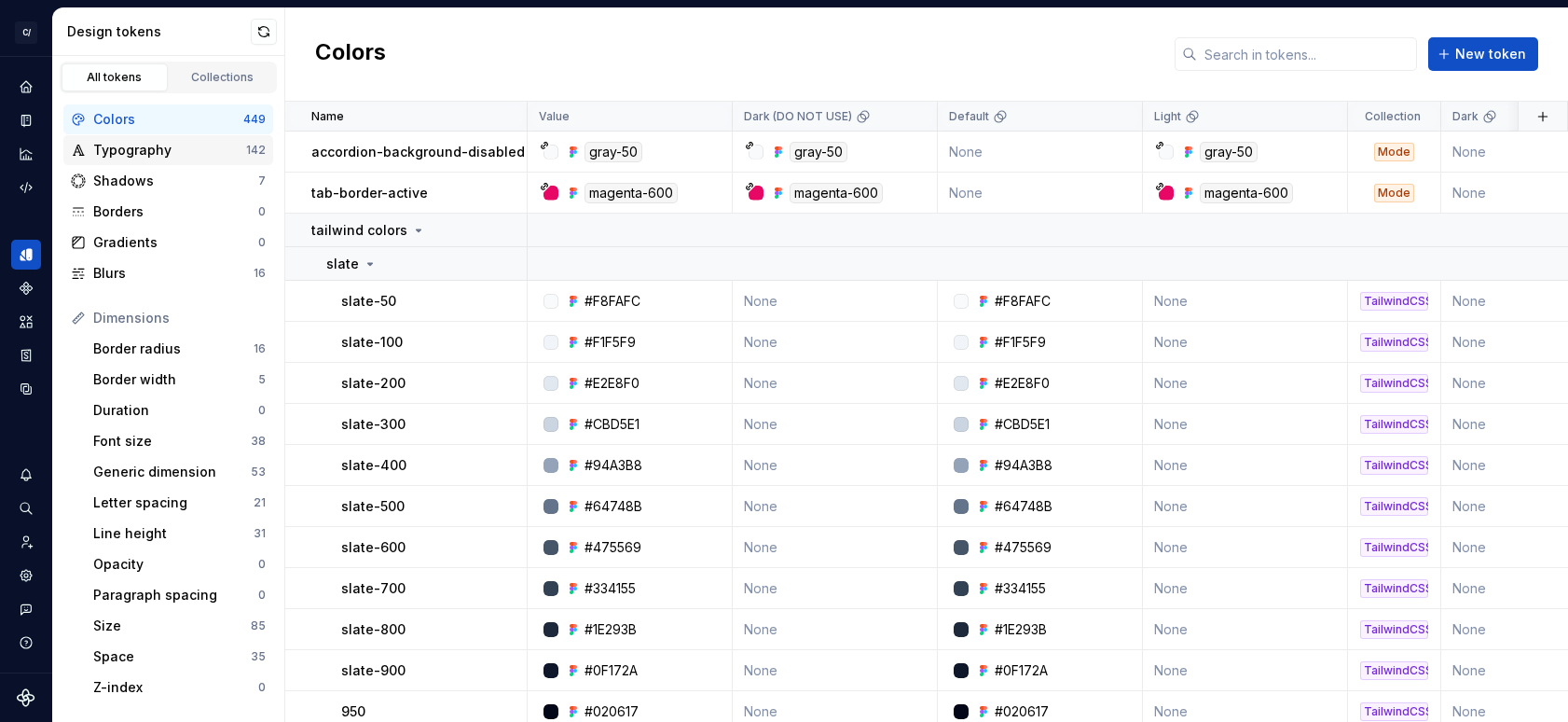 click on "Typography" at bounding box center [170, 150] 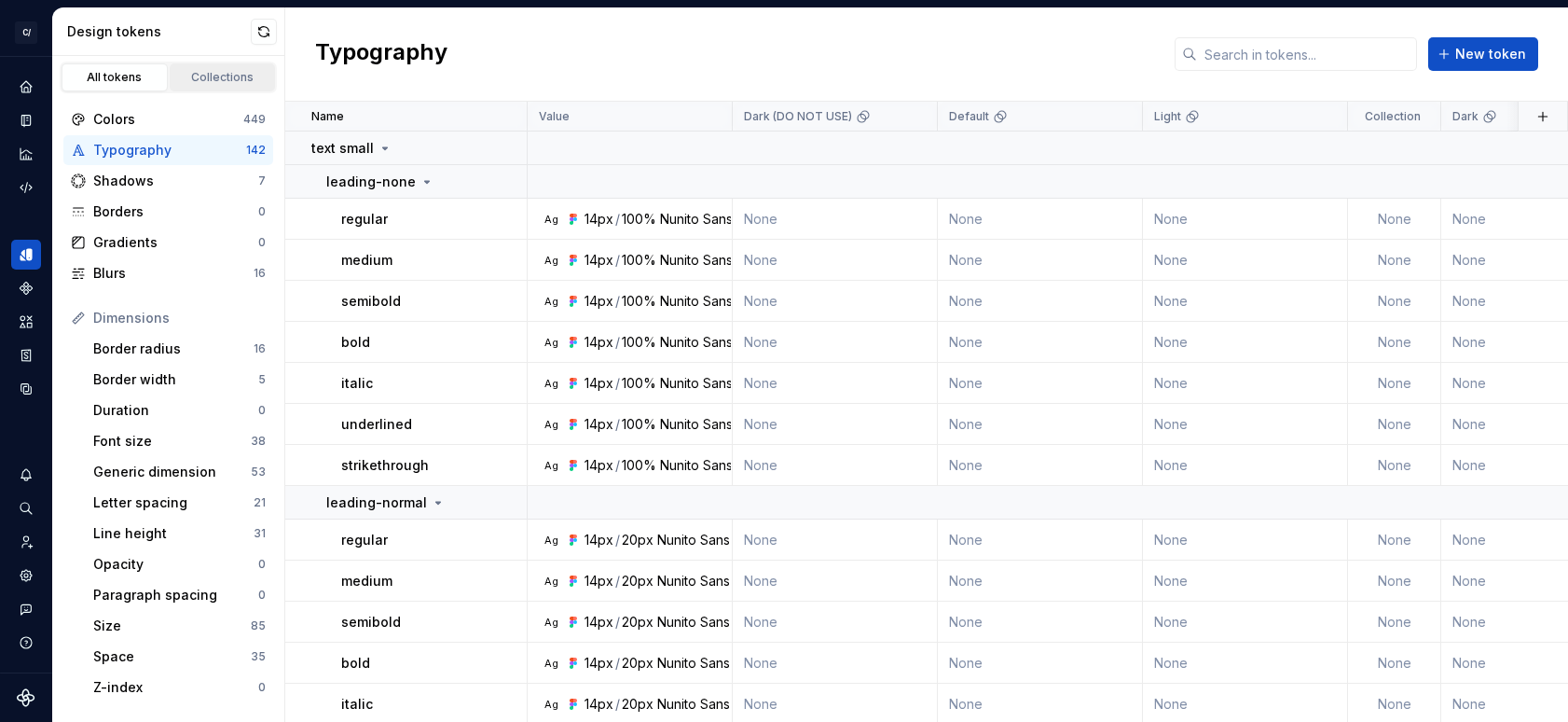 click on "Collections" at bounding box center (223, 77) 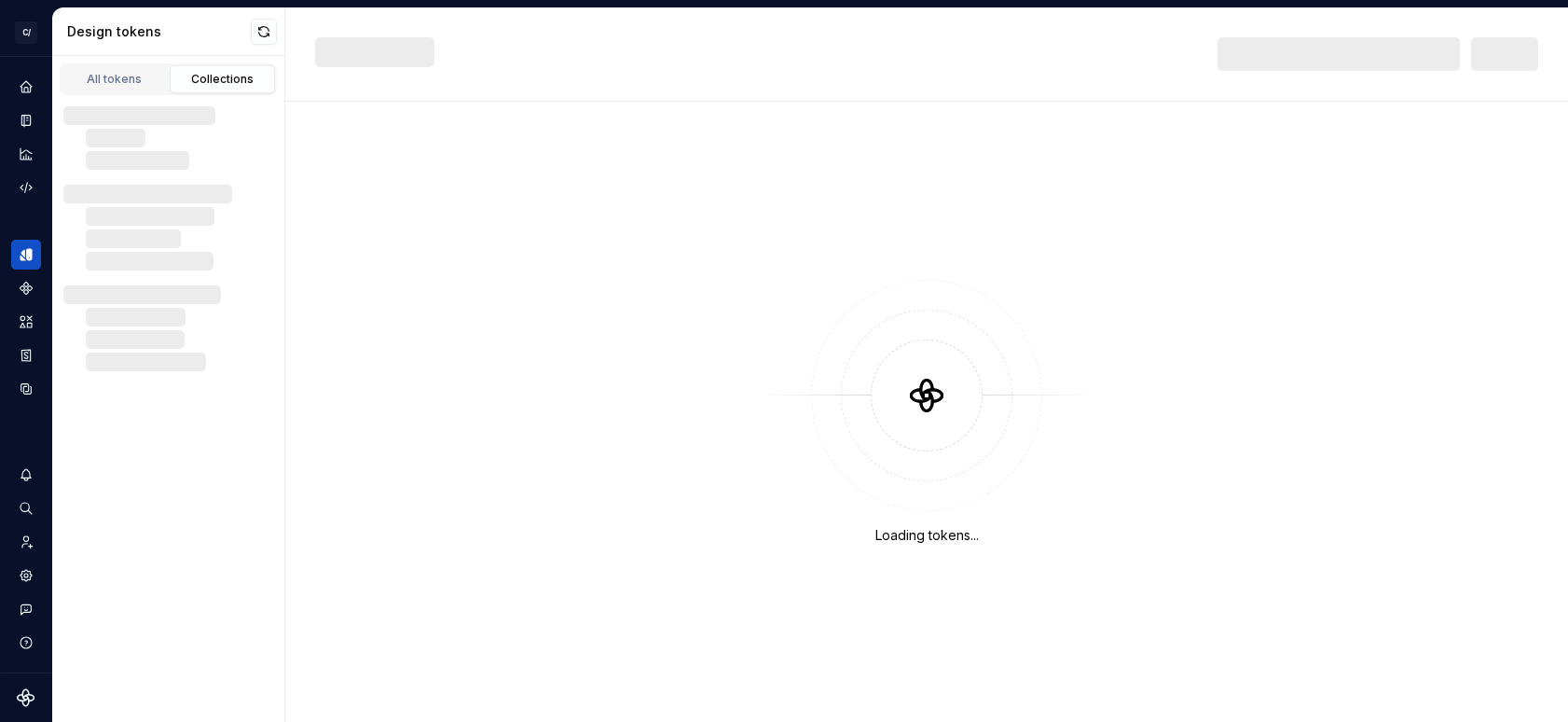scroll, scrollTop: 0, scrollLeft: 0, axis: both 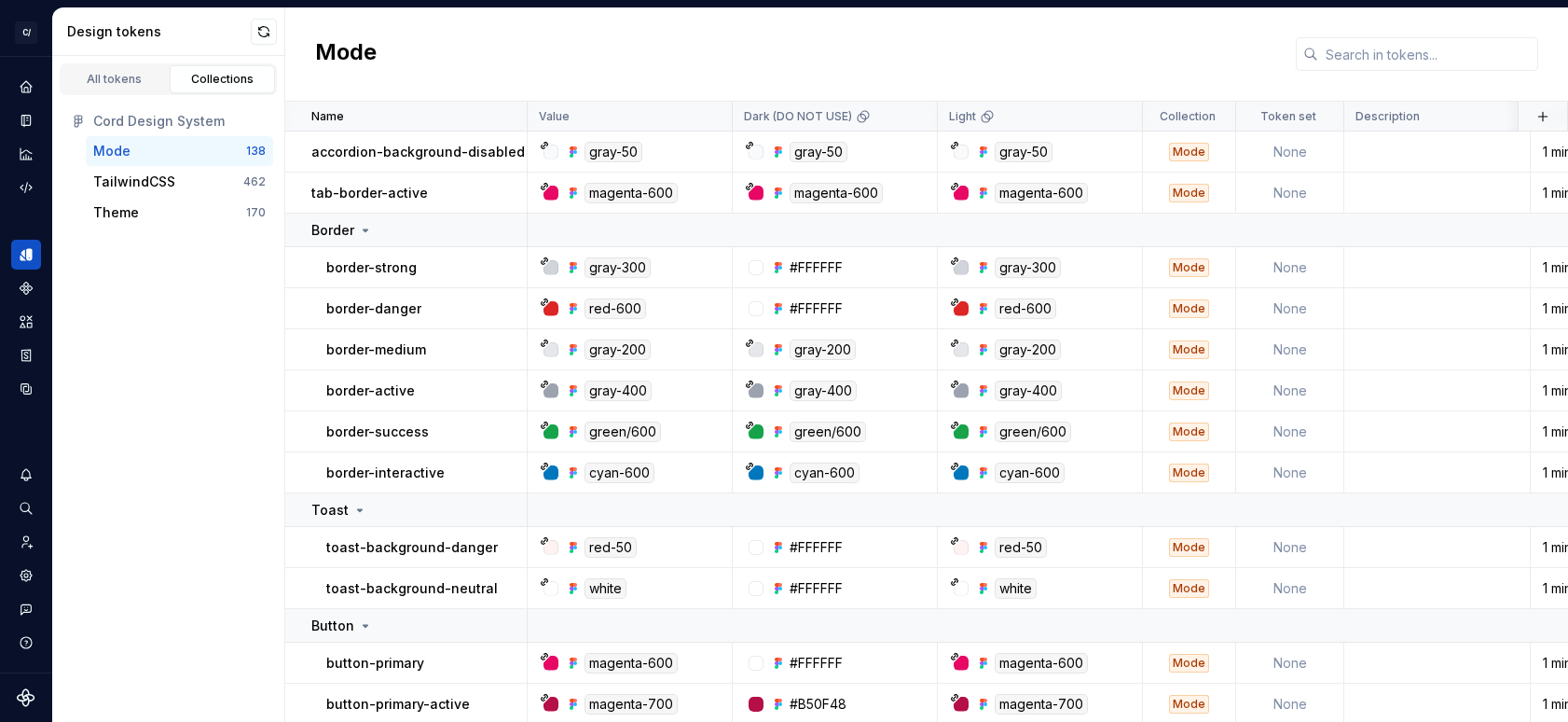 click on "Mode" at bounding box center (170, 151) 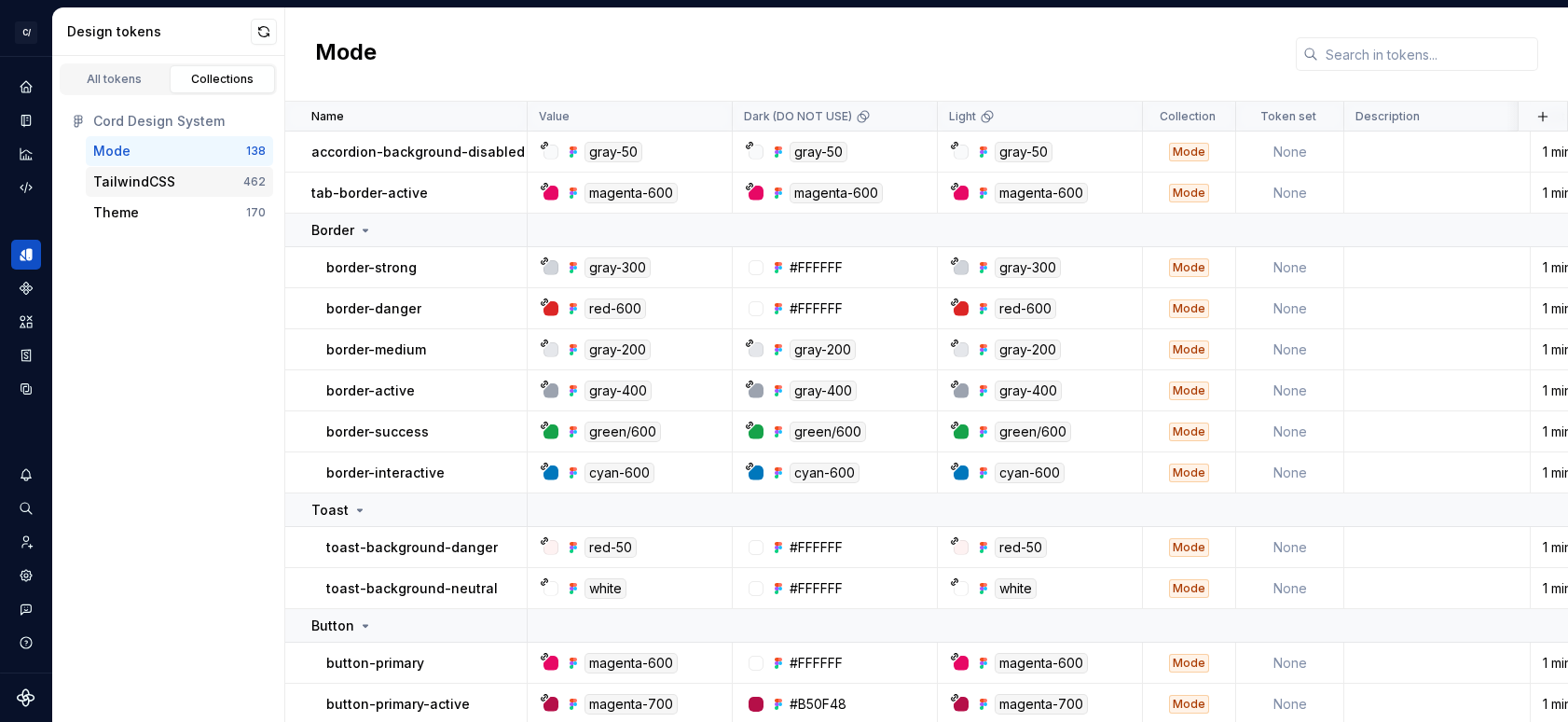 click on "TailwindCSS" at bounding box center (134, 182) 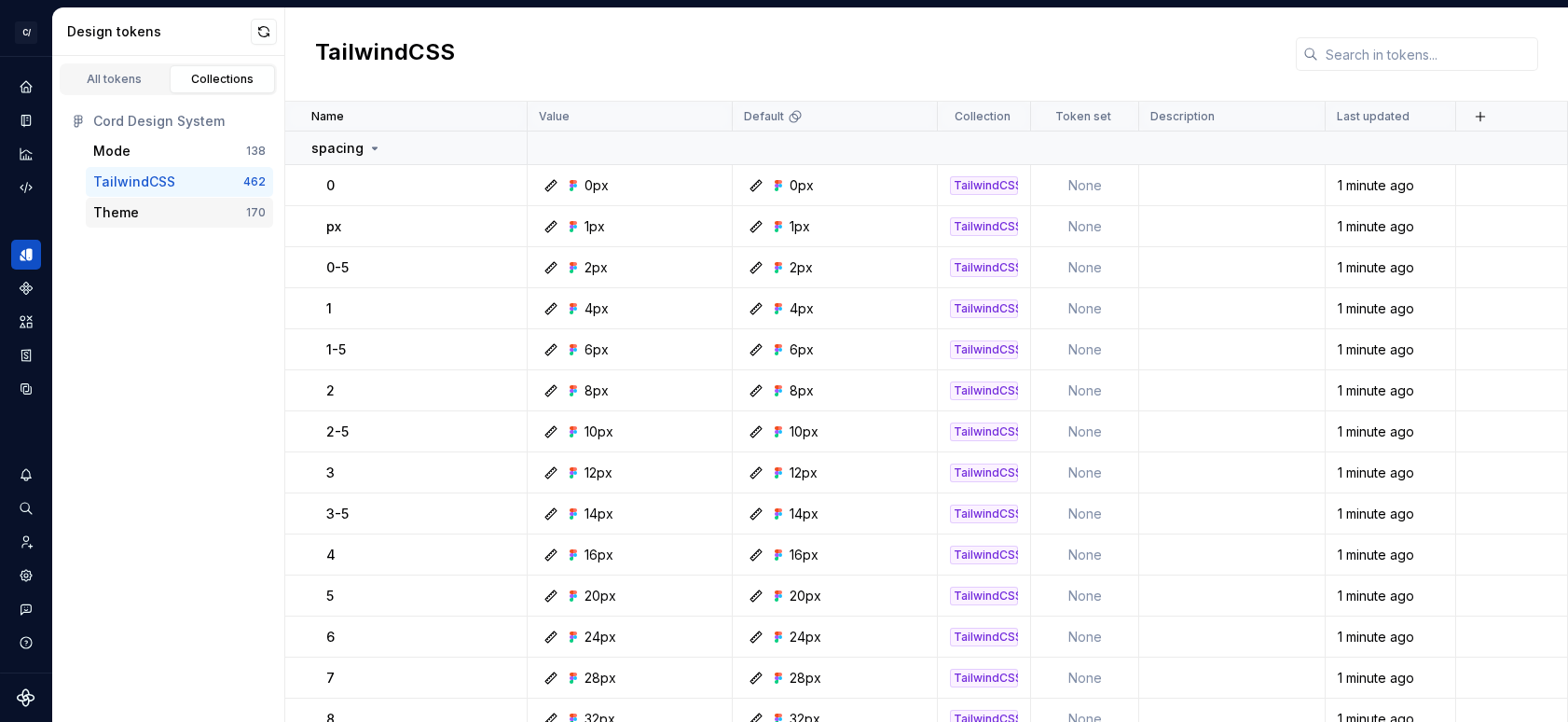 click on "Theme" at bounding box center (170, 213) 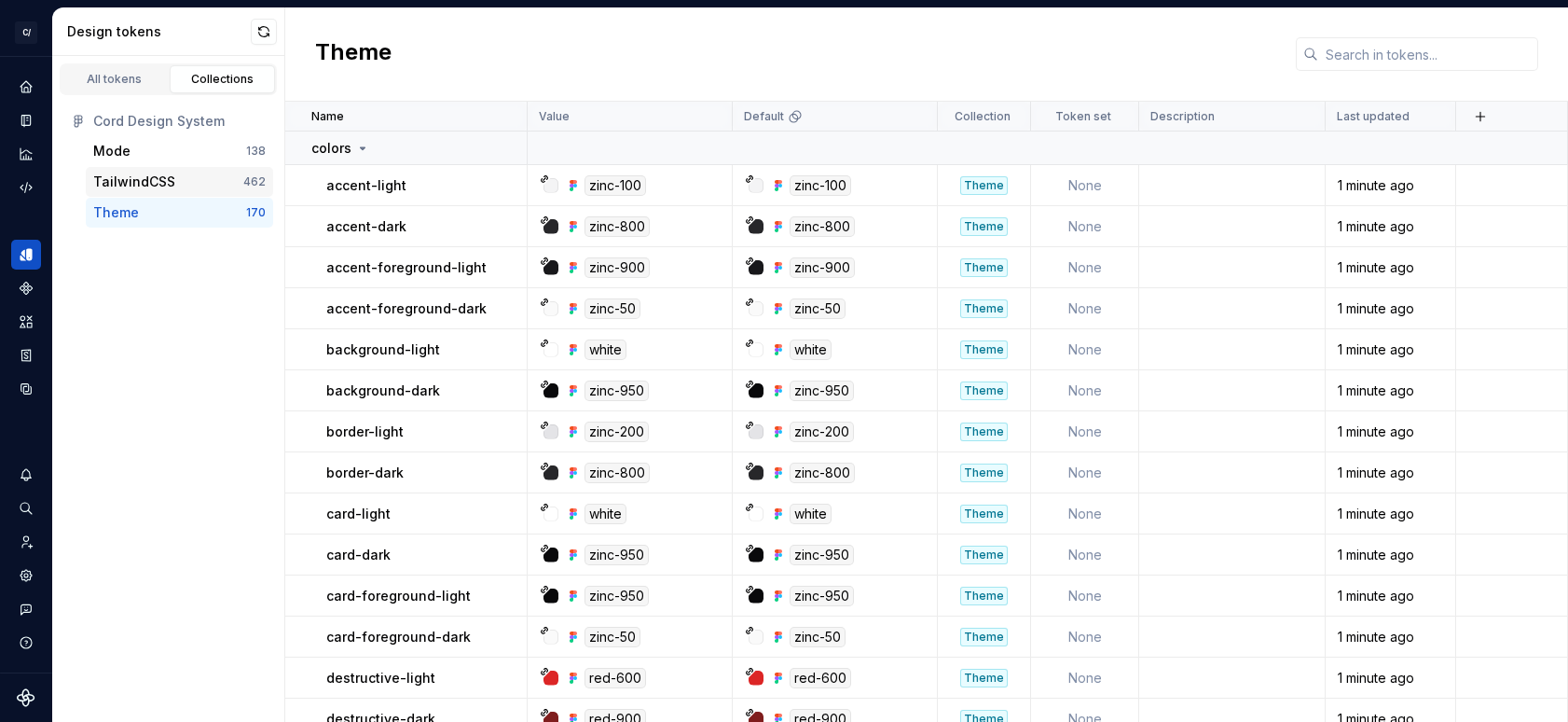 click on "[BRAND] 462" at bounding box center (179, 182) 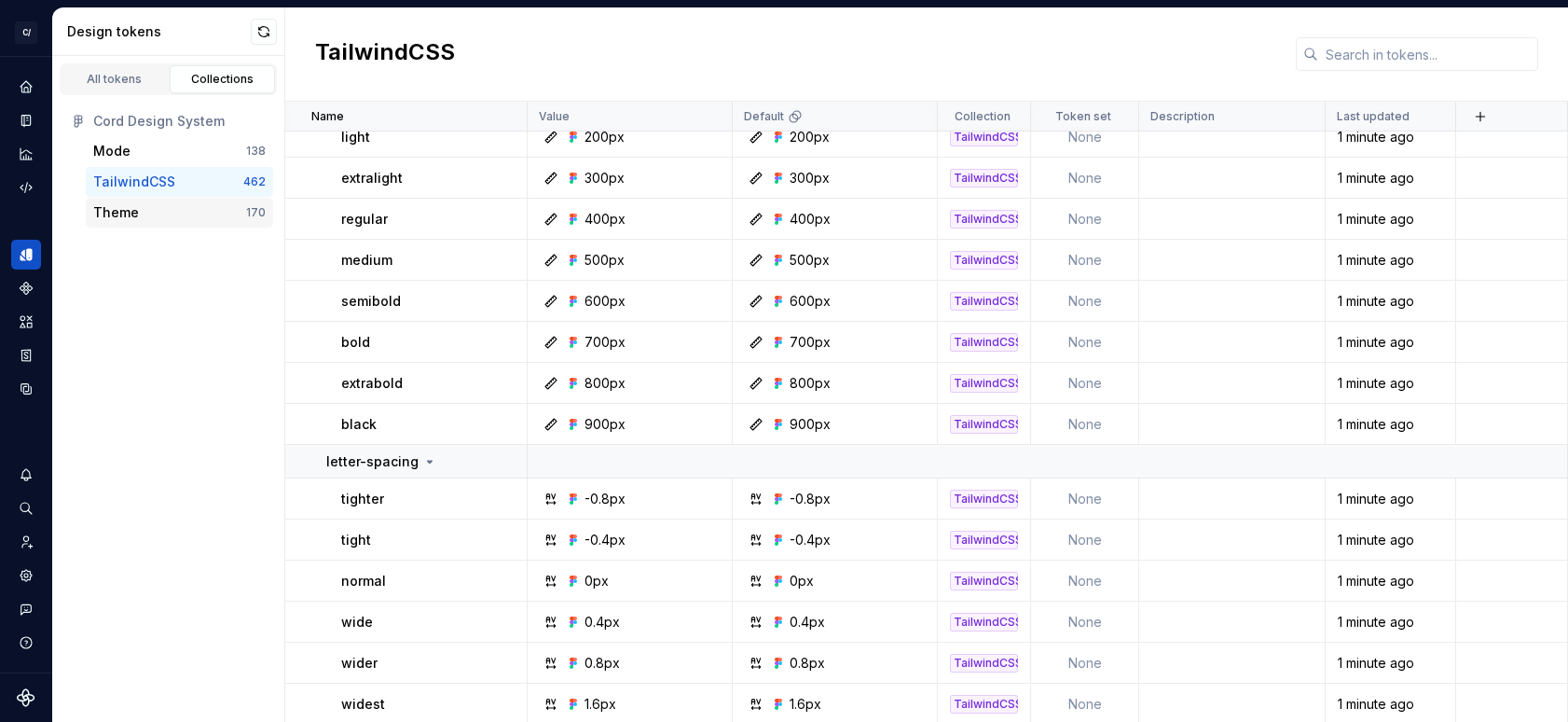 scroll, scrollTop: 7755, scrollLeft: 0, axis: vertical 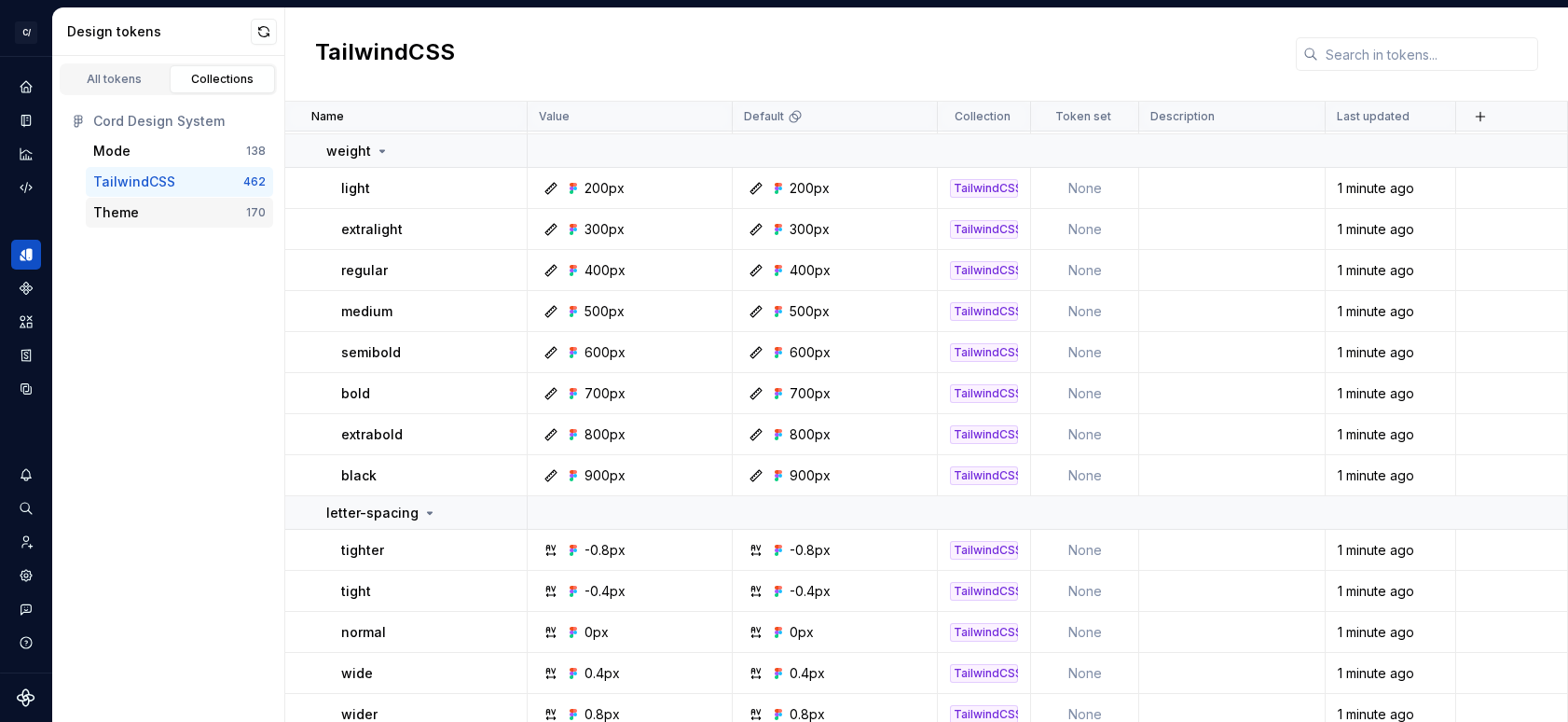 click on "Theme" at bounding box center [170, 213] 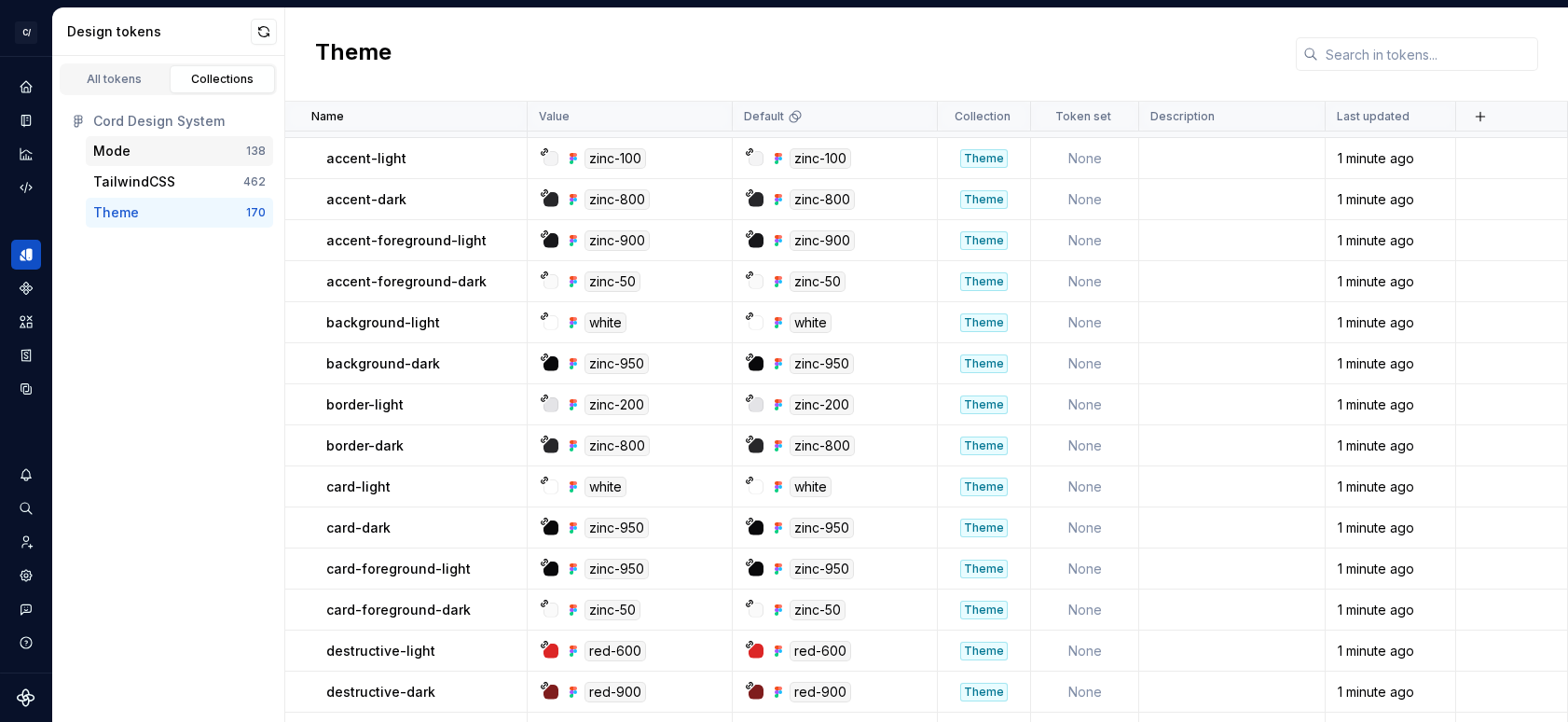 scroll, scrollTop: 0, scrollLeft: 0, axis: both 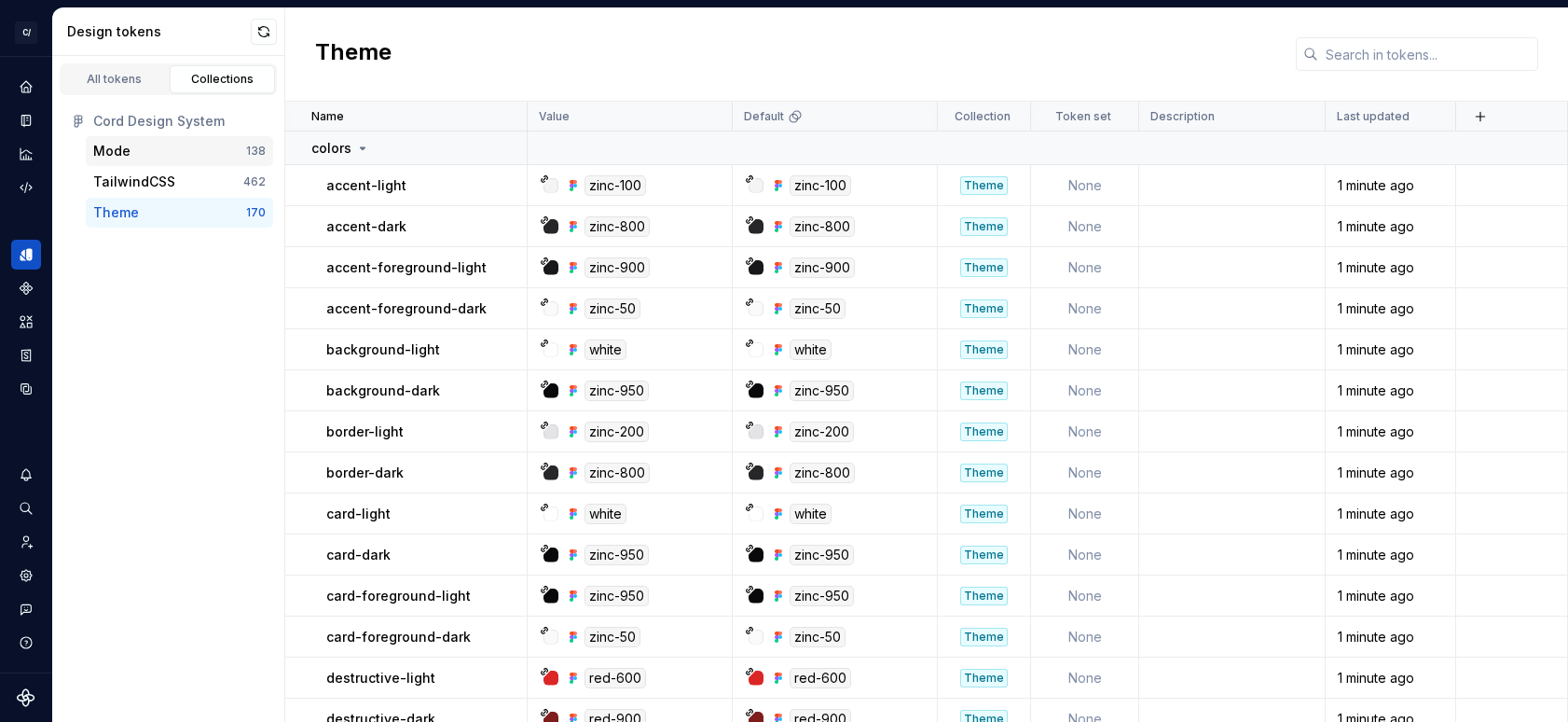 click on "Mode" at bounding box center (170, 151) 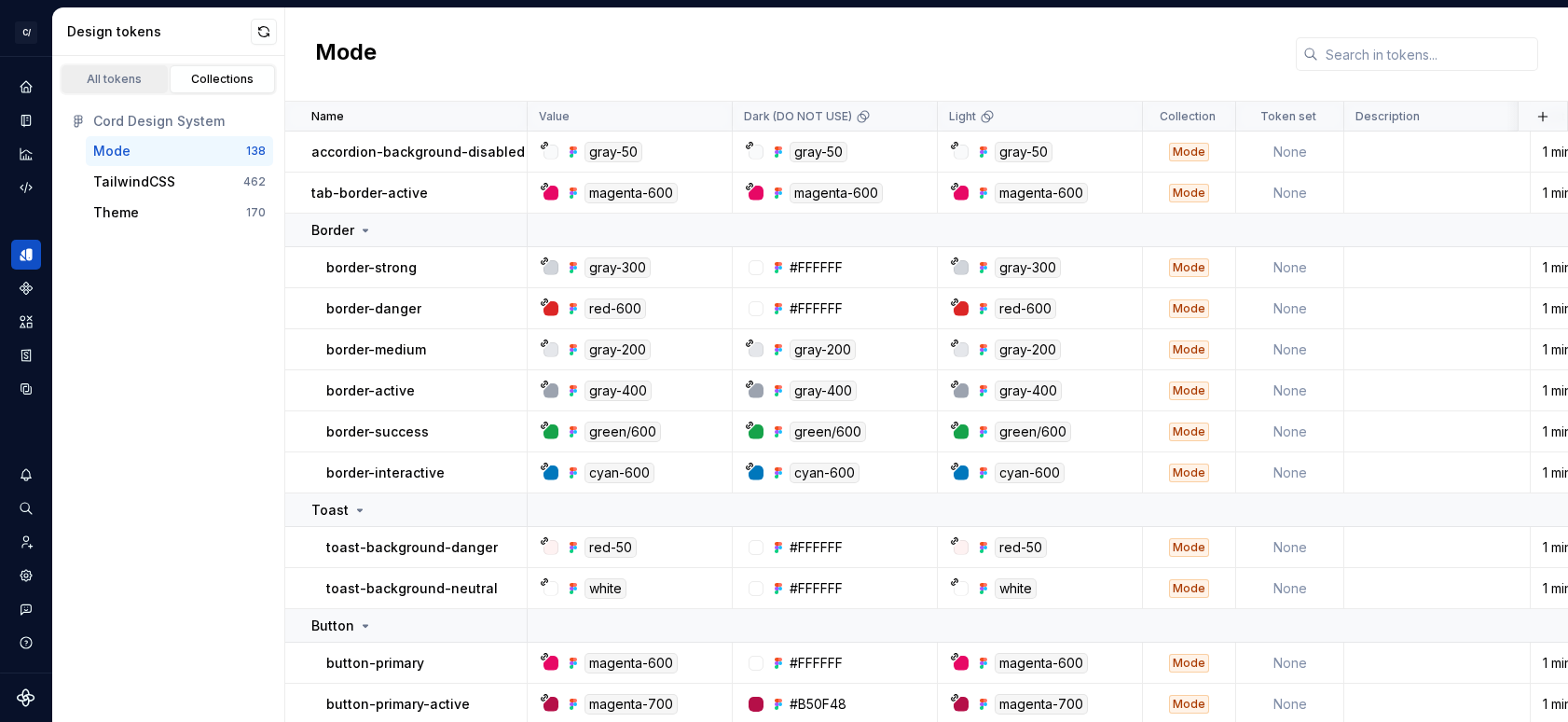 click on "All tokens" at bounding box center (115, 79) 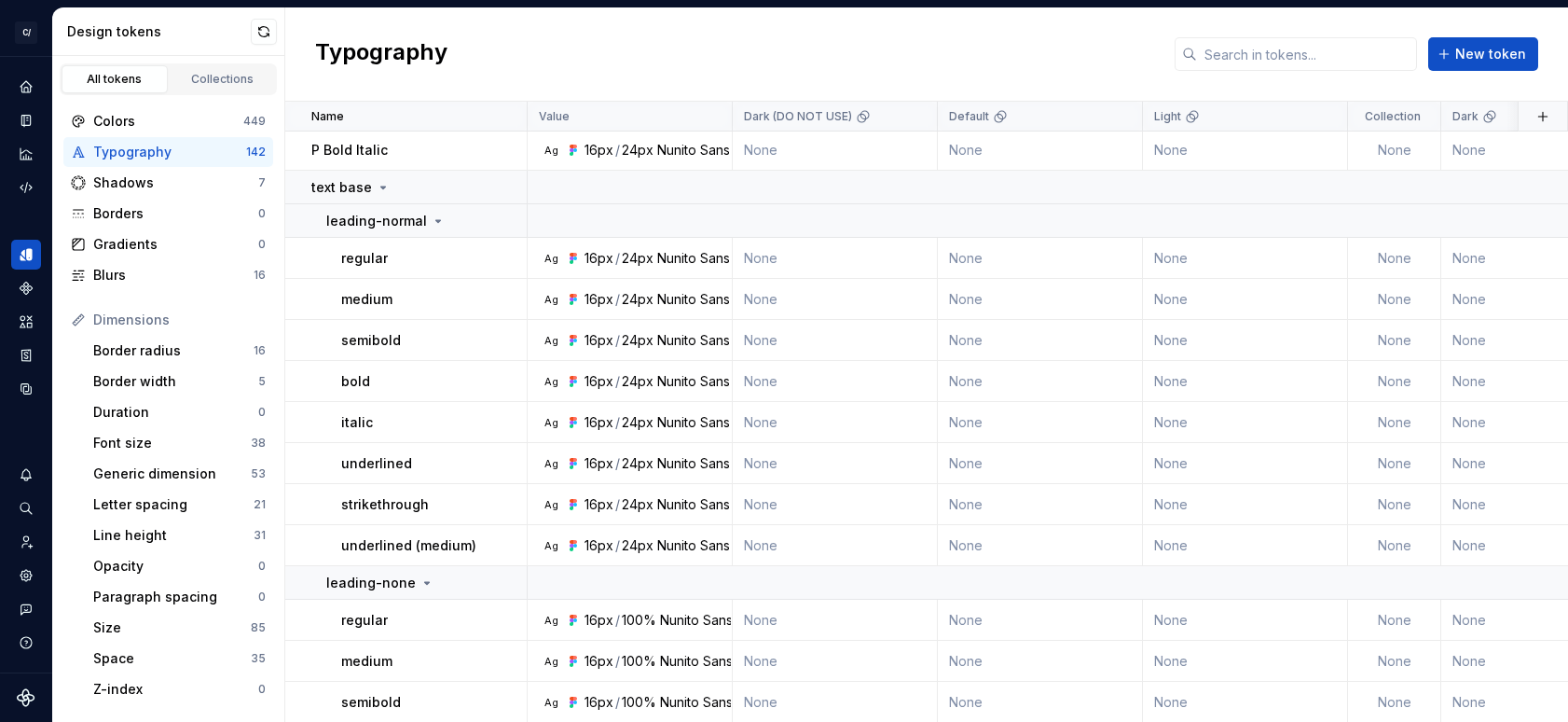 scroll, scrollTop: 0, scrollLeft: 0, axis: both 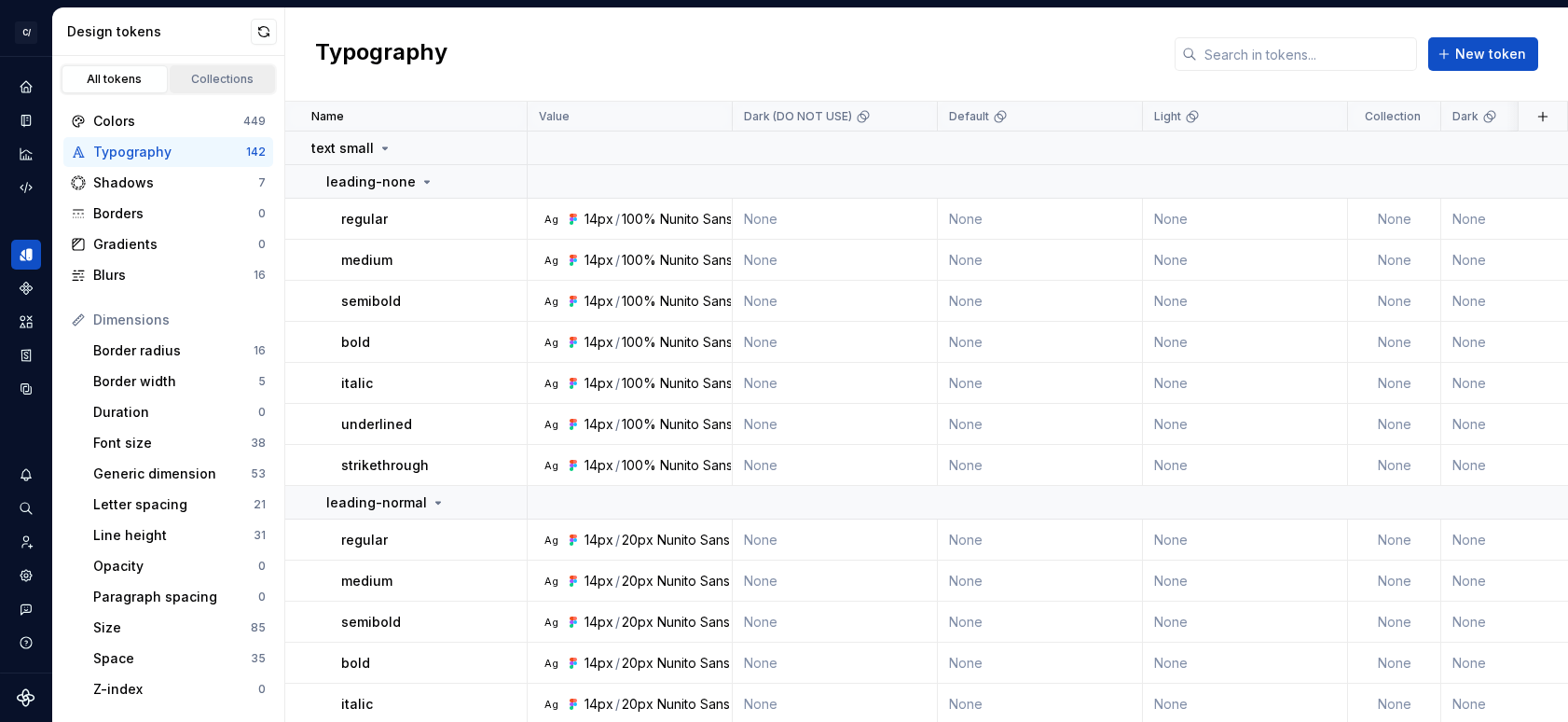 click on "Collections" at bounding box center (223, 79) 